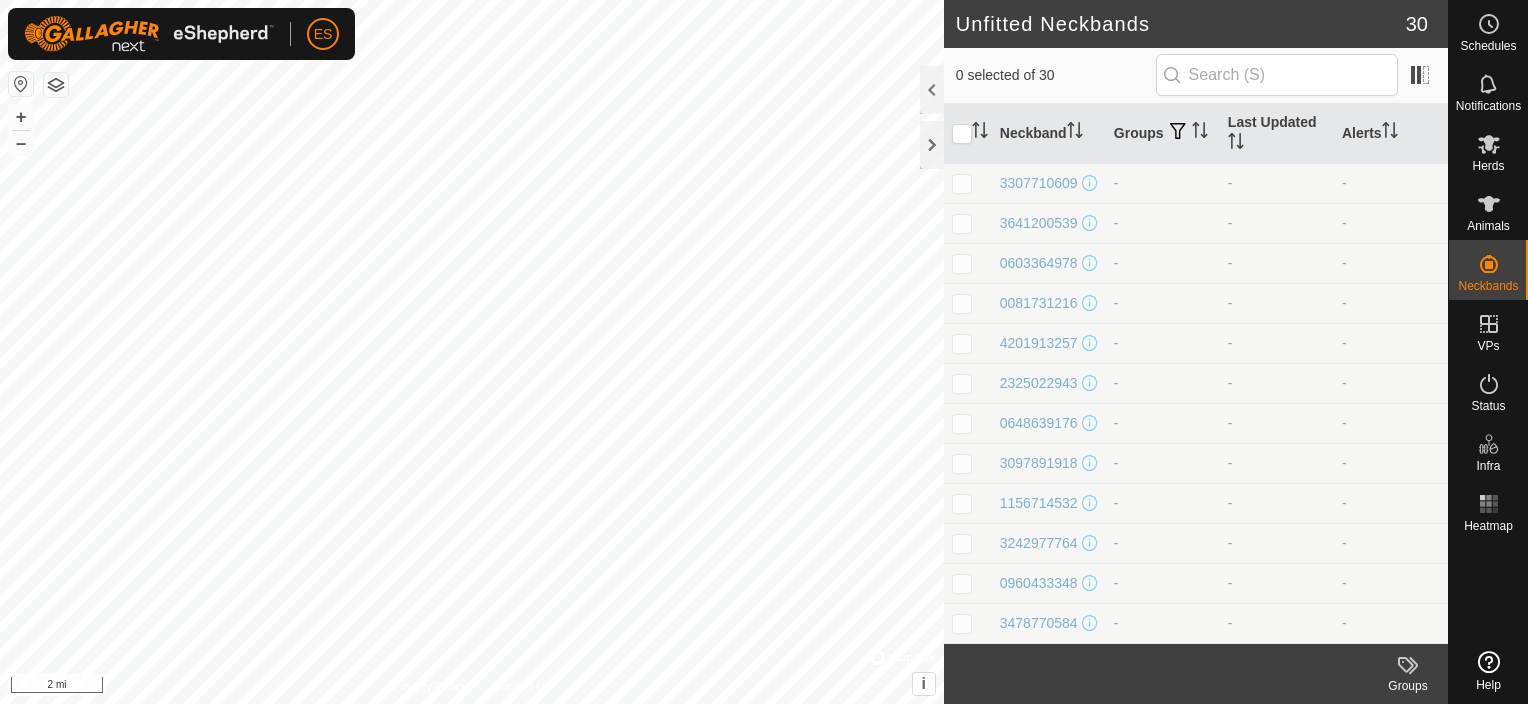 scroll, scrollTop: 0, scrollLeft: 0, axis: both 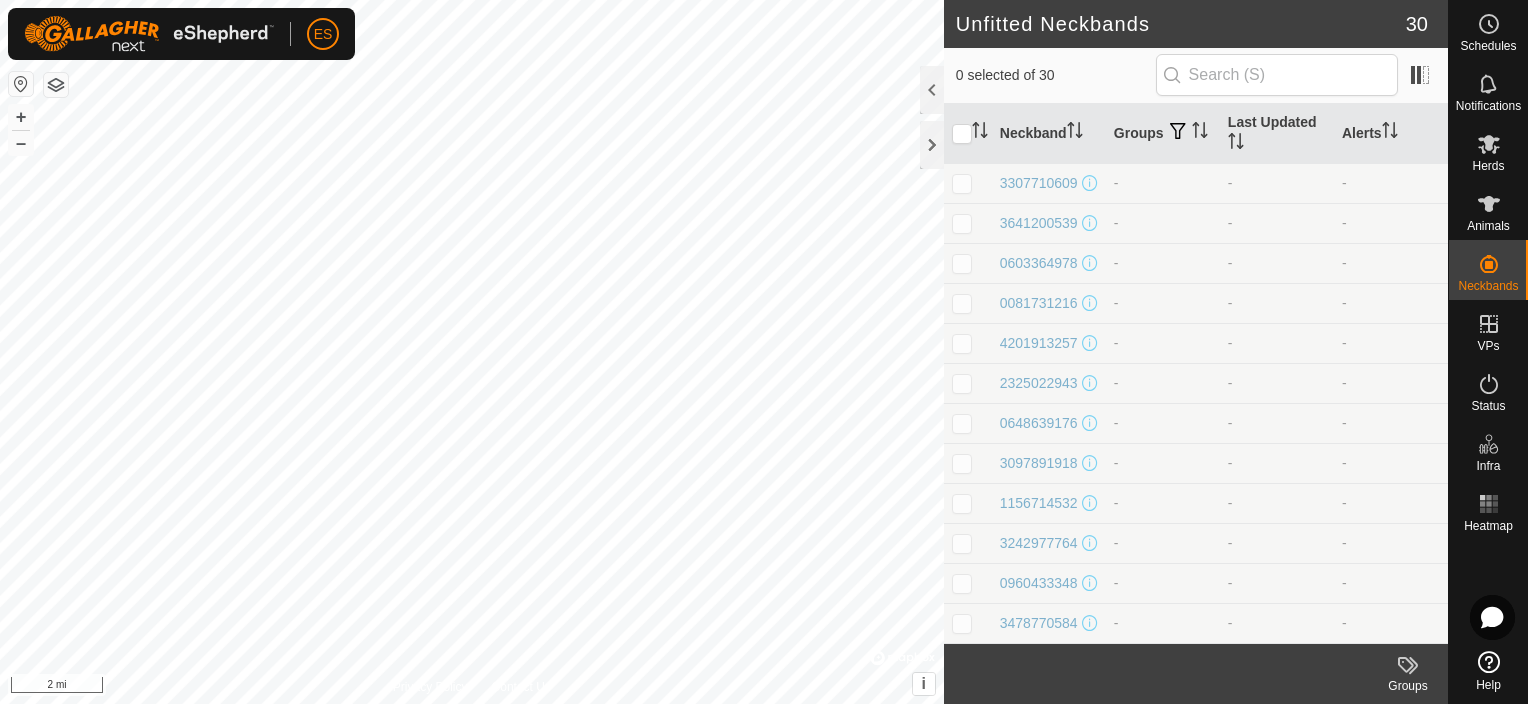 click at bounding box center (21, 84) 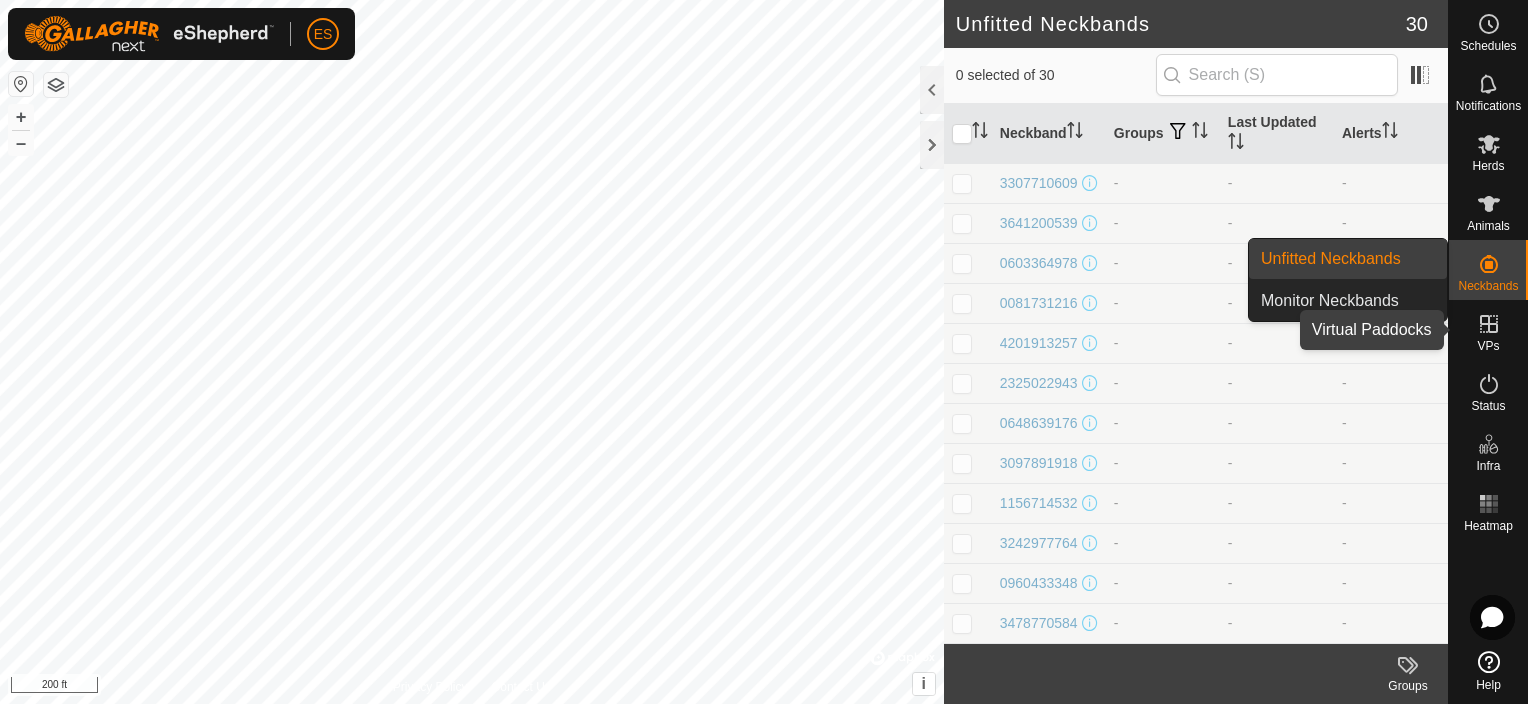 click 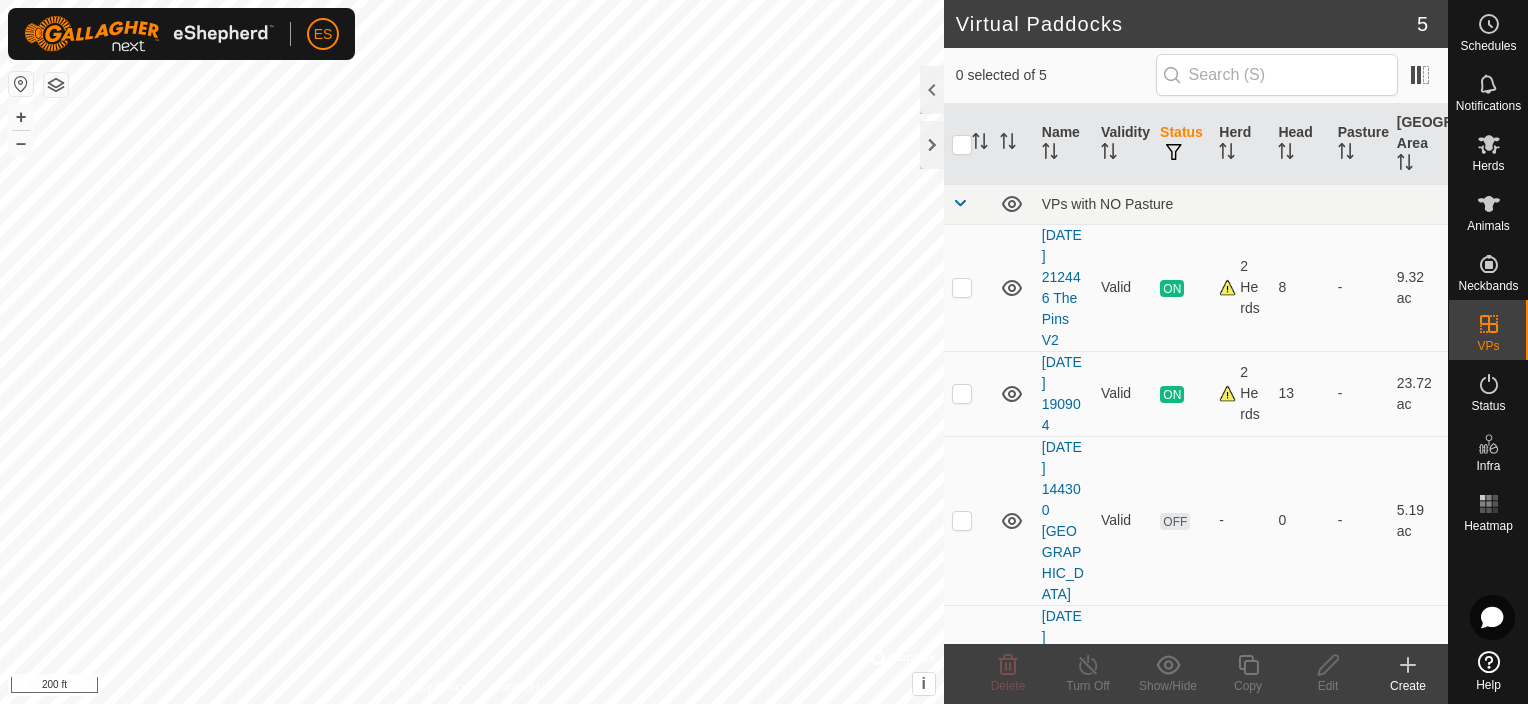 click 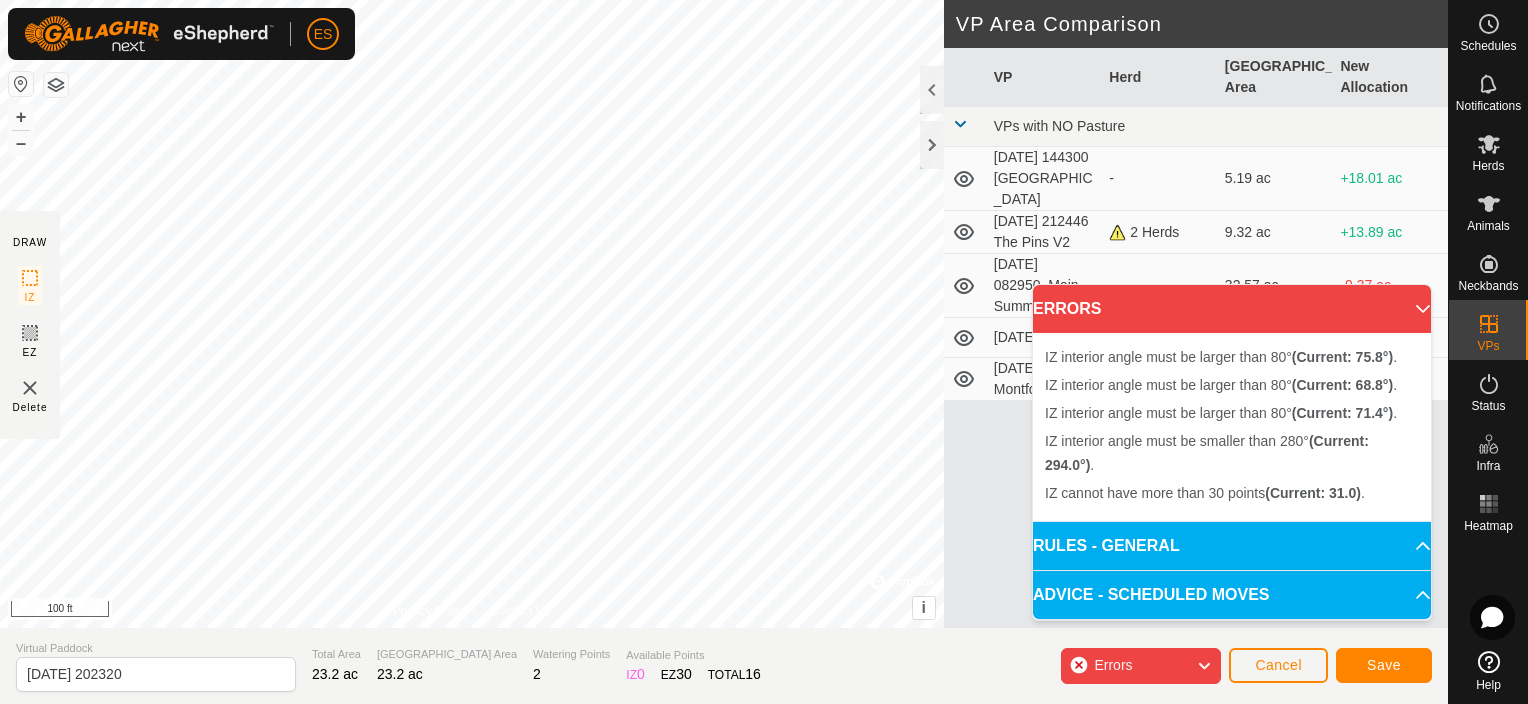 click on "IZ interior angle must be larger than 80°  (Current: 71.4°) . + – ⇧ i ©  Mapbox , ©  OpenStreetMap ,  Improve this map 100 ft" at bounding box center (472, 314) 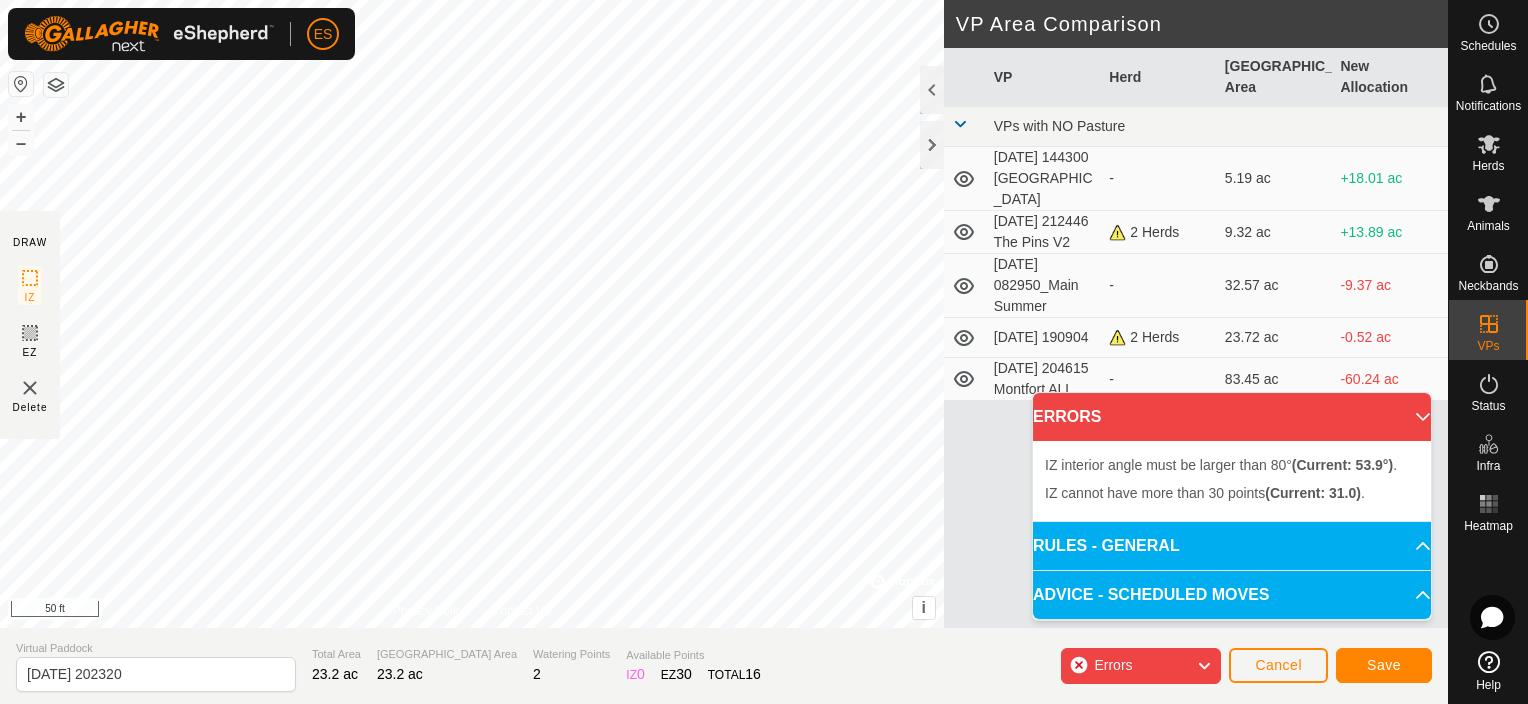click on "IZ interior angle must be larger than 80°  (Current: 53.9°) . + – ⇧ i ©  Mapbox , ©  OpenStreetMap ,  Improve this map 50 ft" at bounding box center [472, 314] 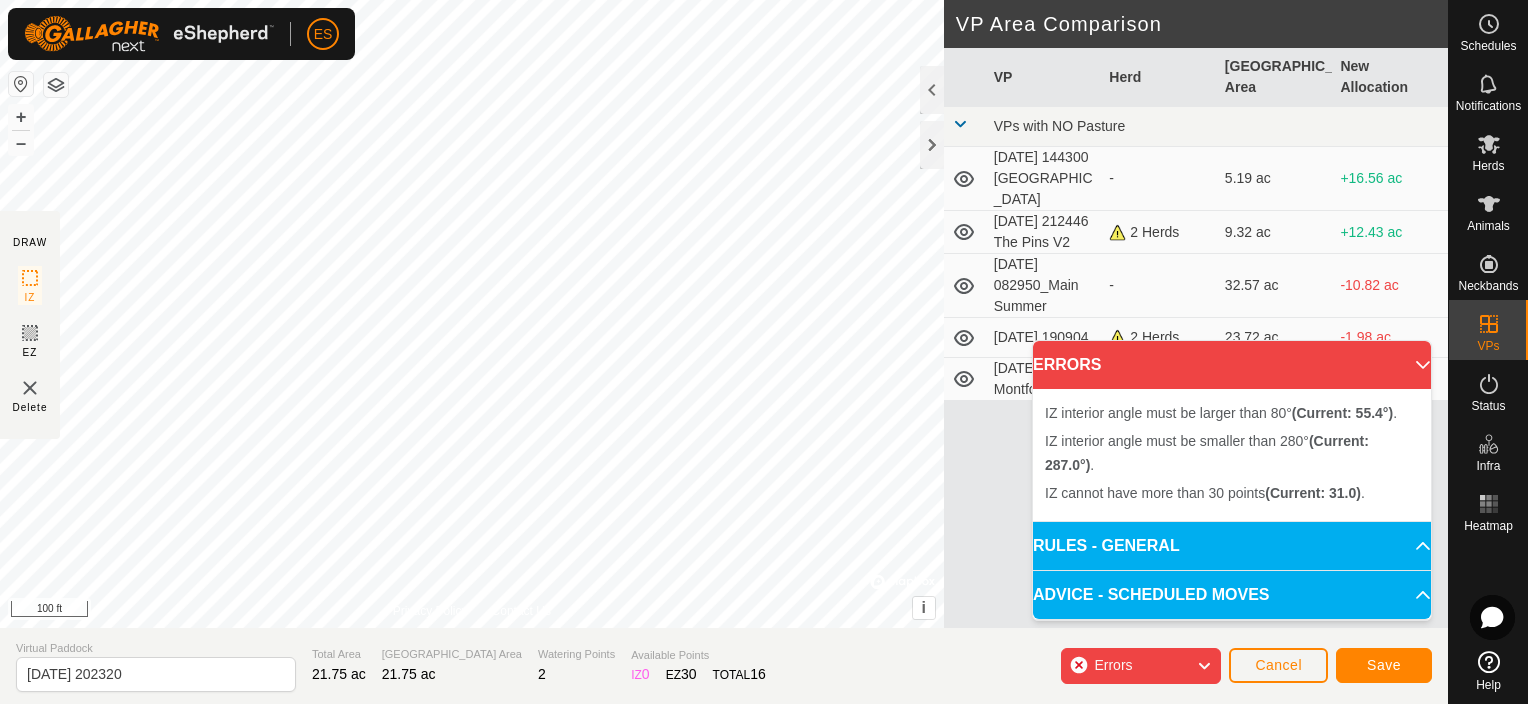 click on "IZ interior angle must be larger than 80°  (Current: 55.4°) . + – ⇧ i ©  Mapbox , ©  OpenStreetMap ,  Improve this map 100 ft" at bounding box center (472, 314) 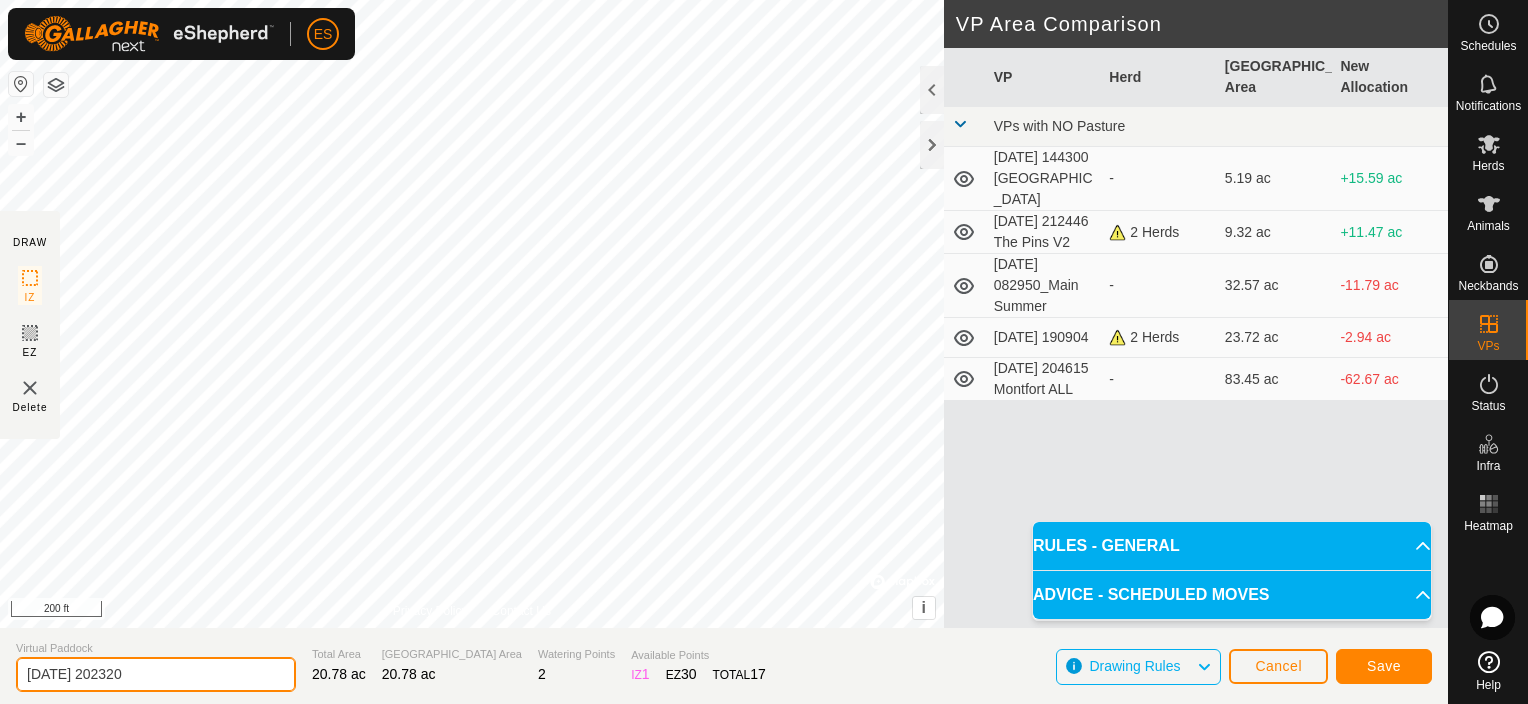 click on "[DATE] 202320" 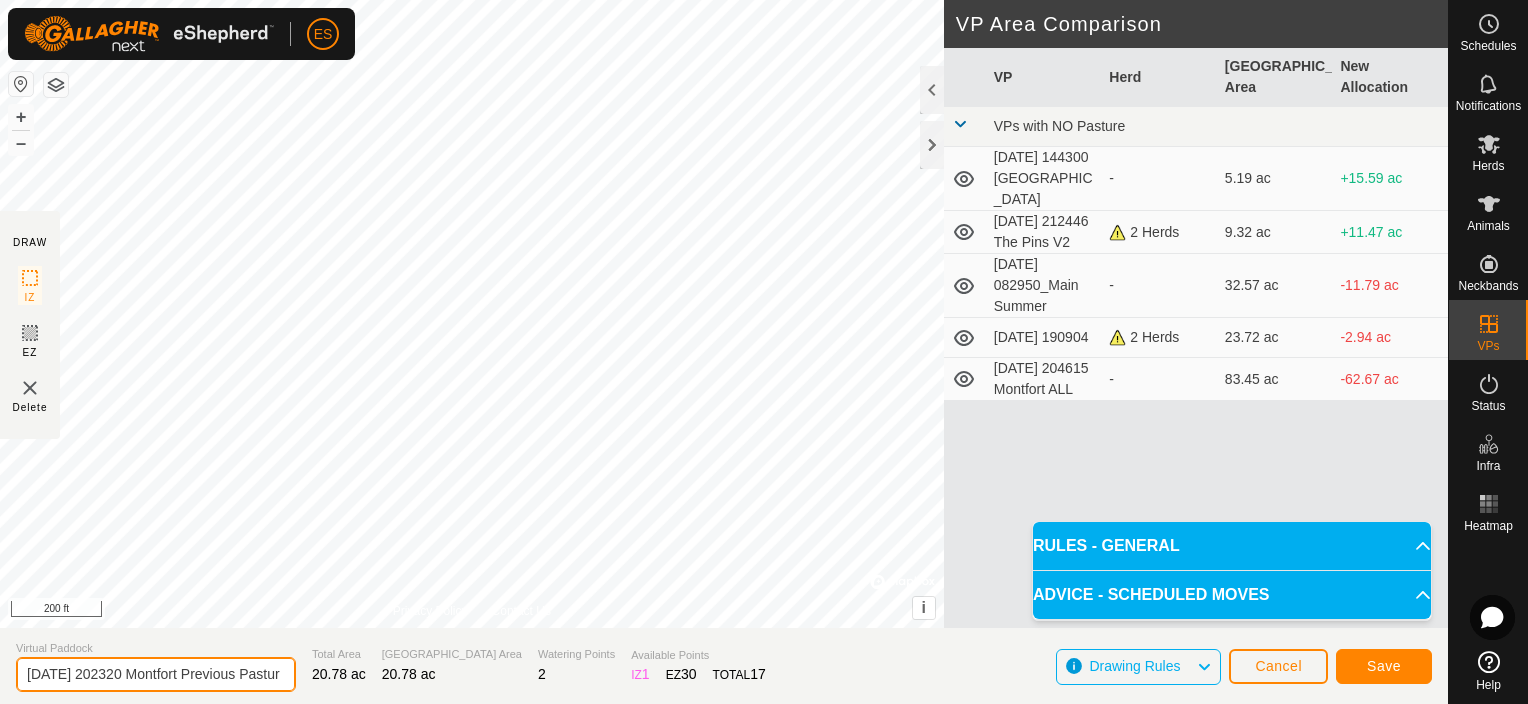 scroll, scrollTop: 0, scrollLeft: 53, axis: horizontal 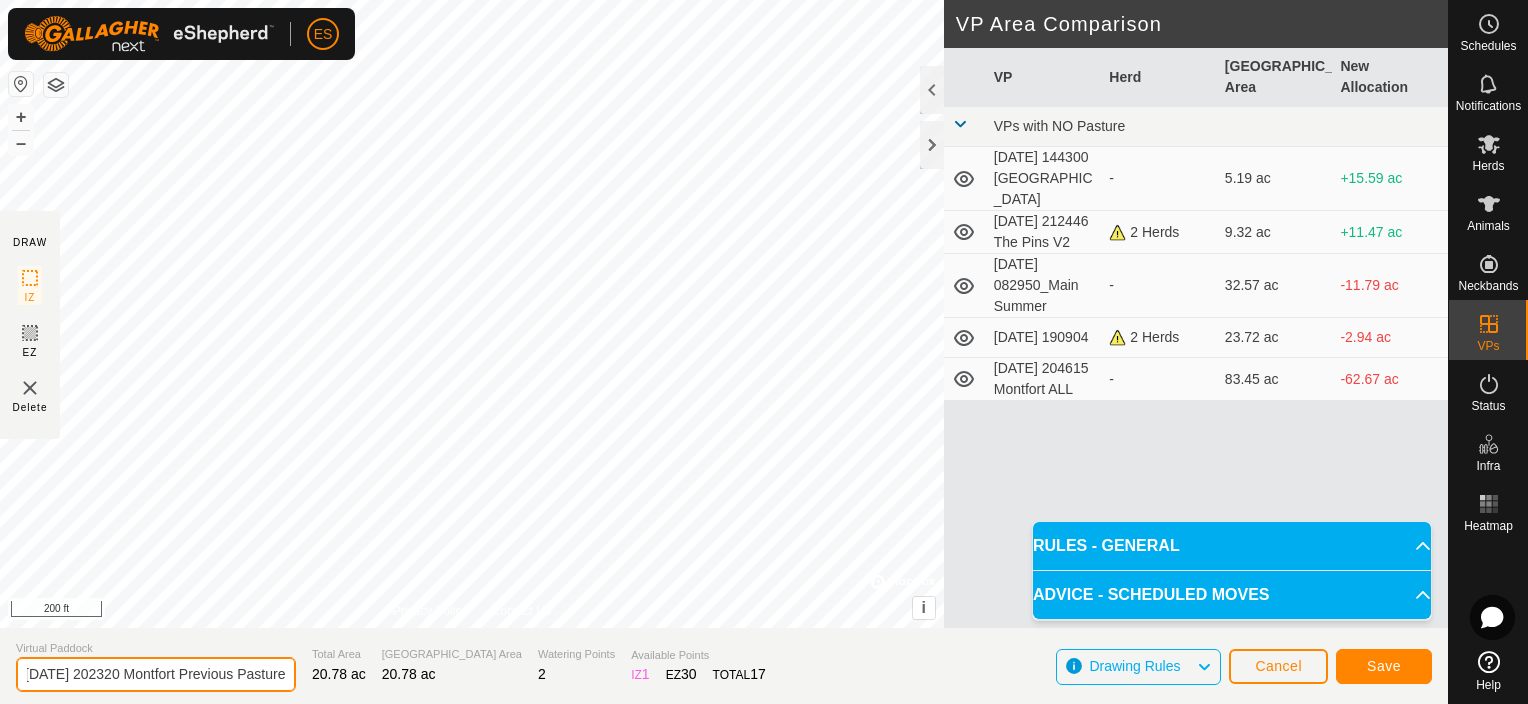 type on "[DATE] 202320 Montfort Previous Pasture" 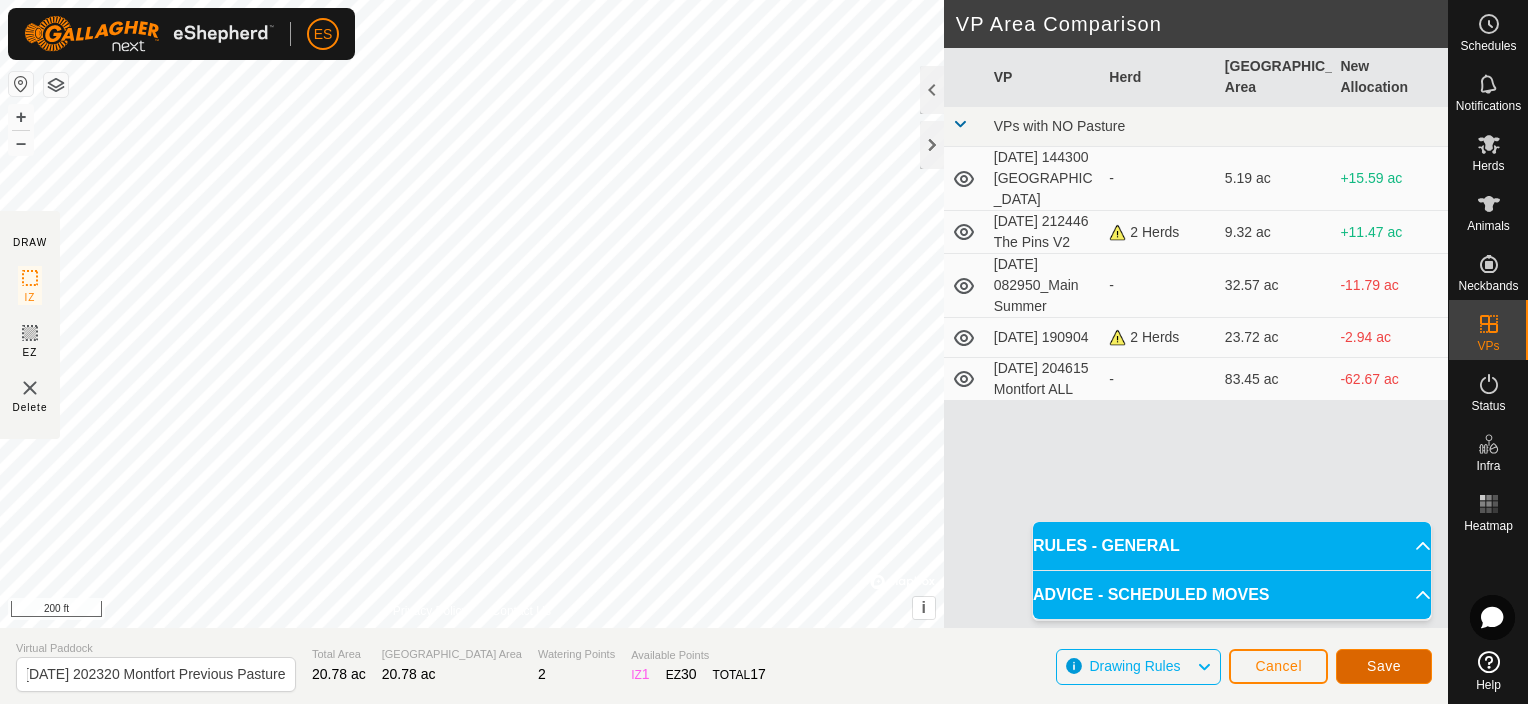 click on "Save" 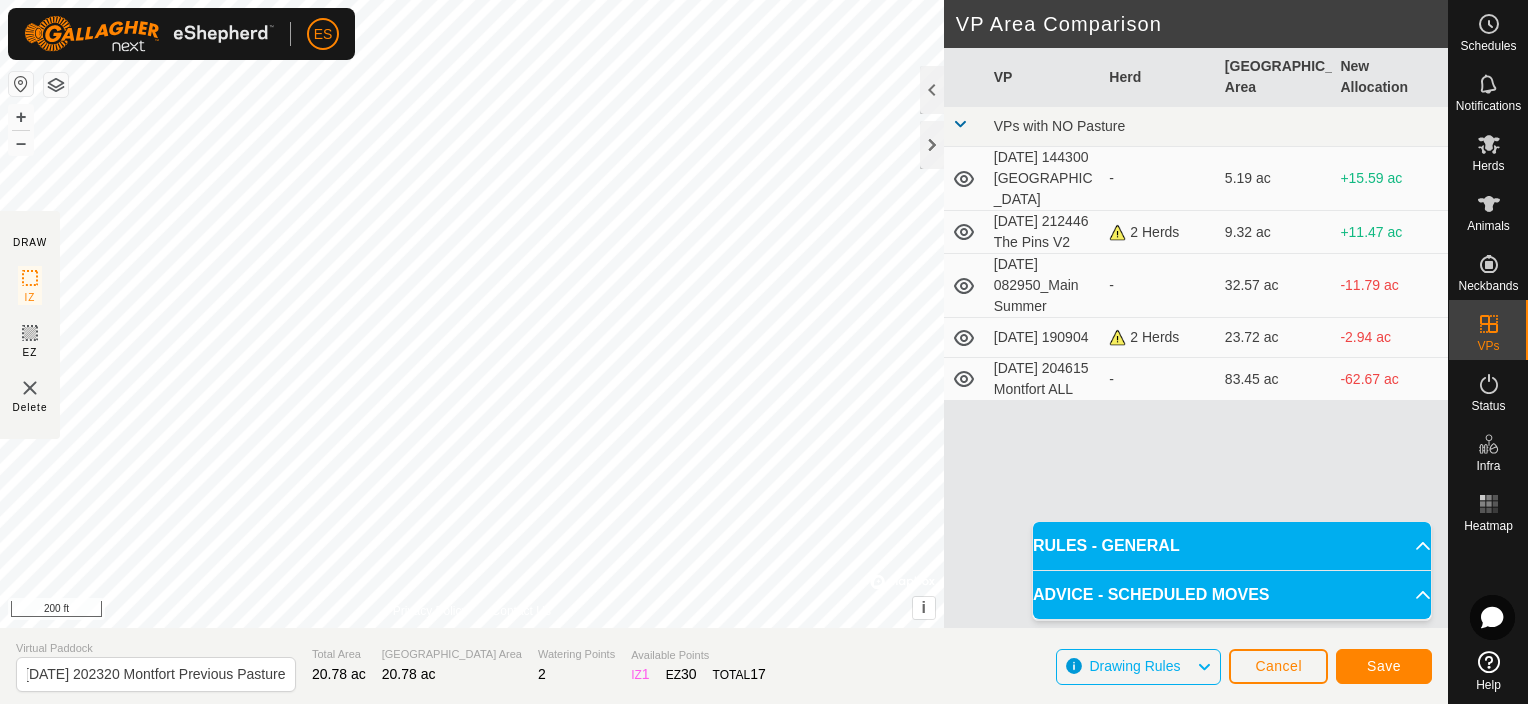 scroll, scrollTop: 0, scrollLeft: 0, axis: both 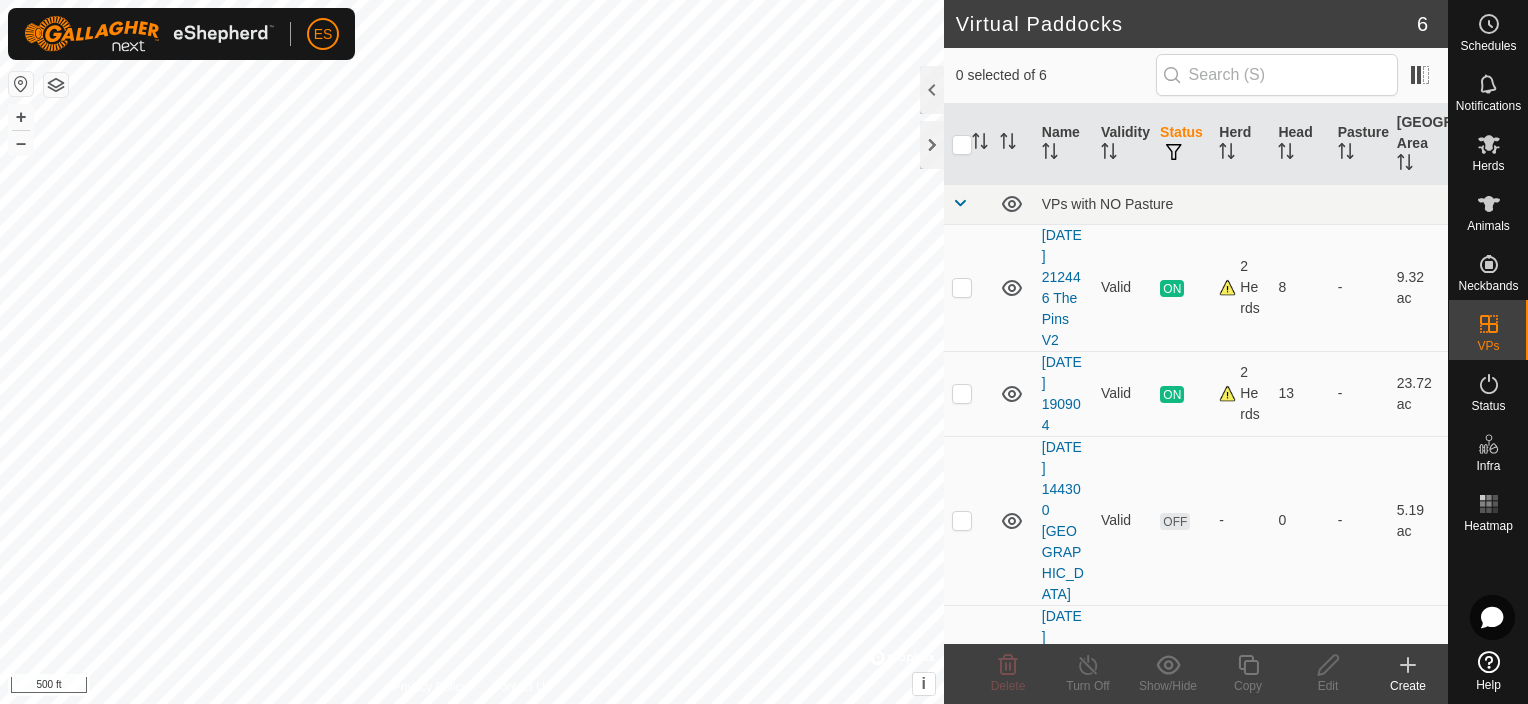 checkbox on "true" 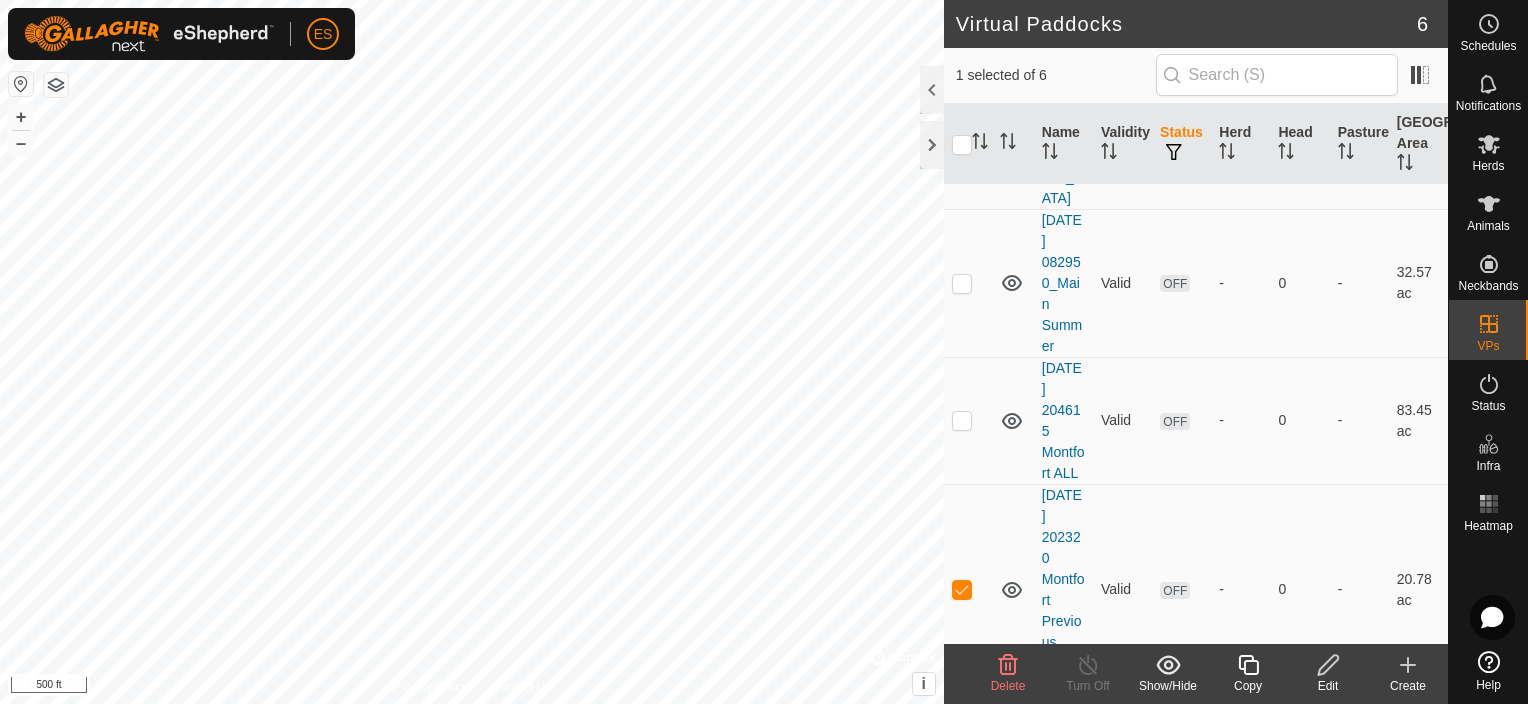 scroll, scrollTop: 404, scrollLeft: 0, axis: vertical 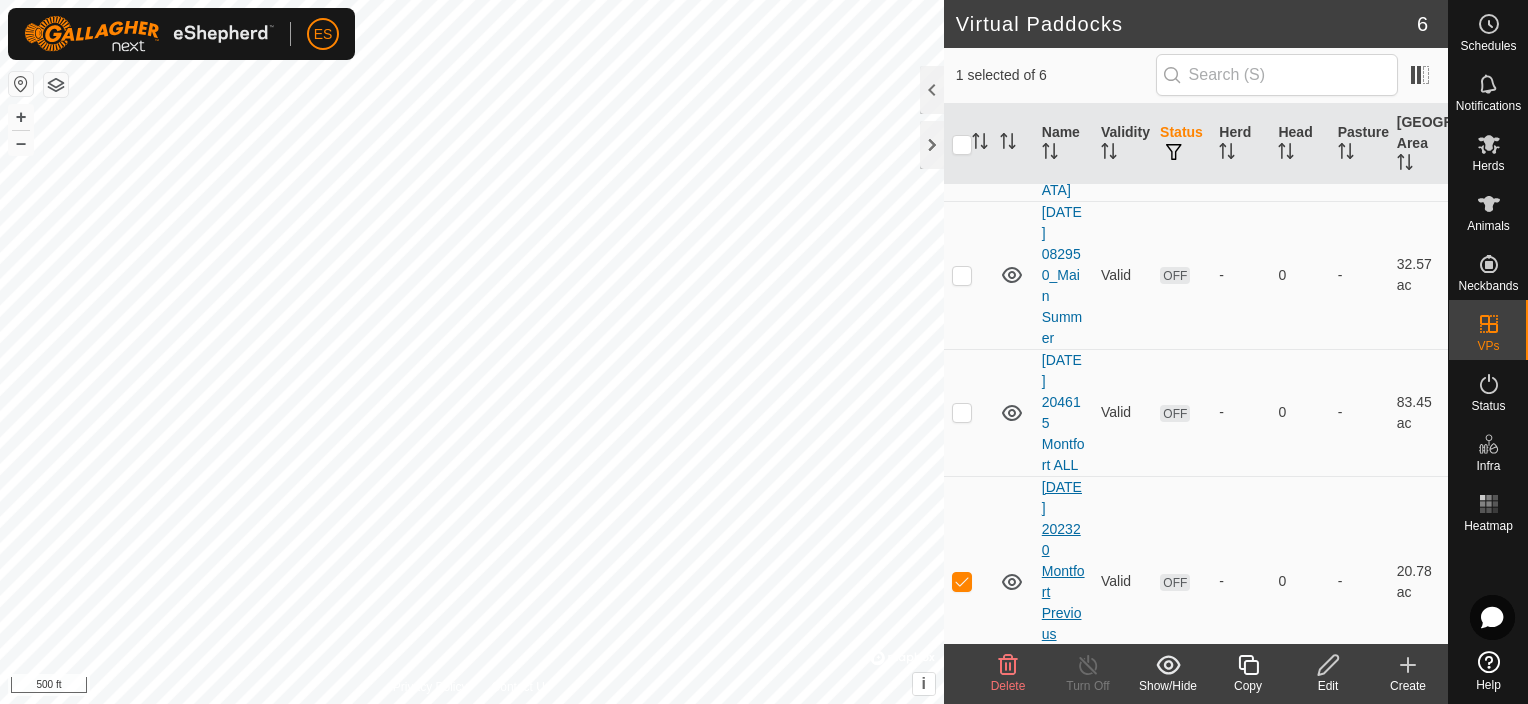 click on "[DATE] 202320 Montfort Previous Pasture" at bounding box center (1063, 581) 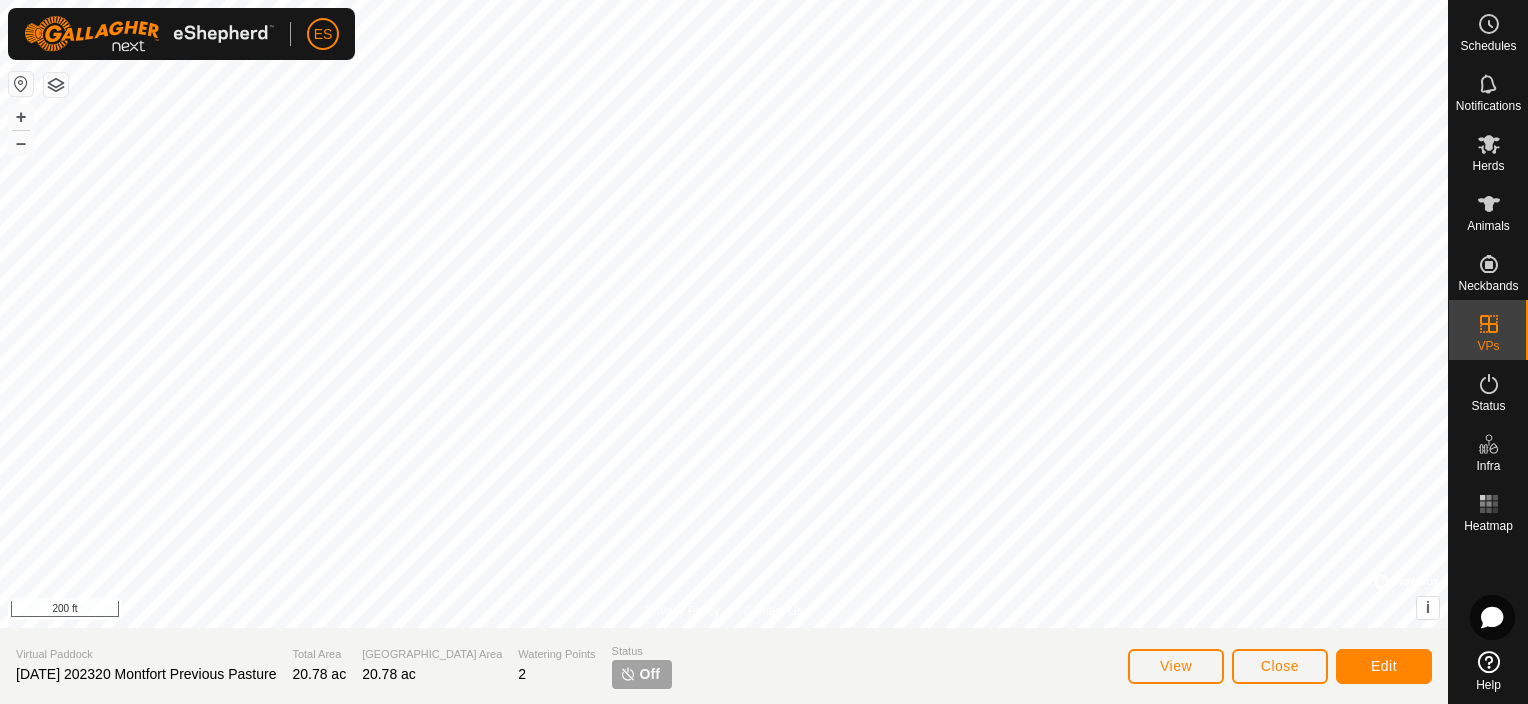 click on "ES Schedules Notifications Herds Animals Neckbands VPs Status Infra Heatmap Help Privacy Policy Contact Us + – ⇧ i ©  Mapbox , ©  OpenStreetMap ,  Improve this map 200 ft Virtual Paddock [DATE] 202320 Montfort Previous Pasture Total Area 20.78 ac Grazing Area 20.78 ac Watering Points 2 Status Off View Close Edit" at bounding box center (764, 352) 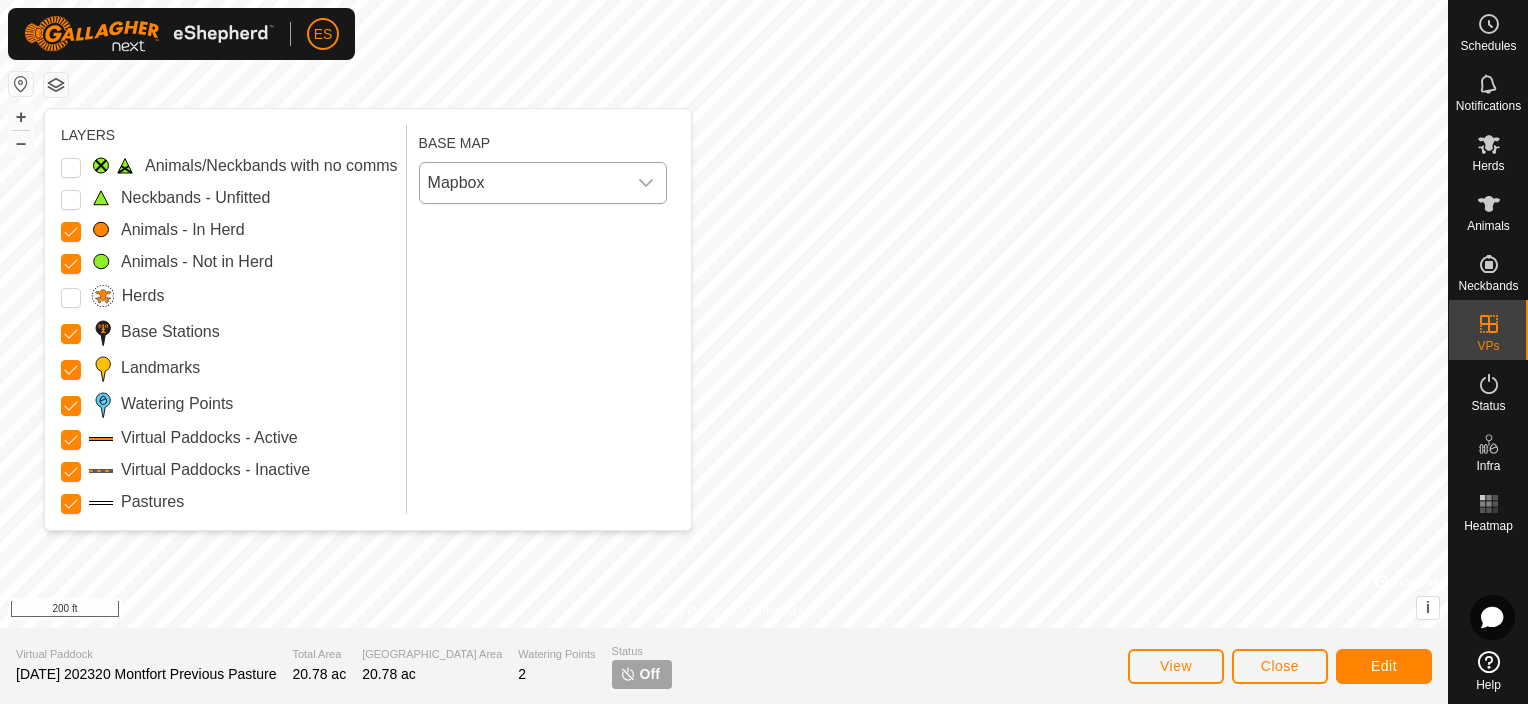 click 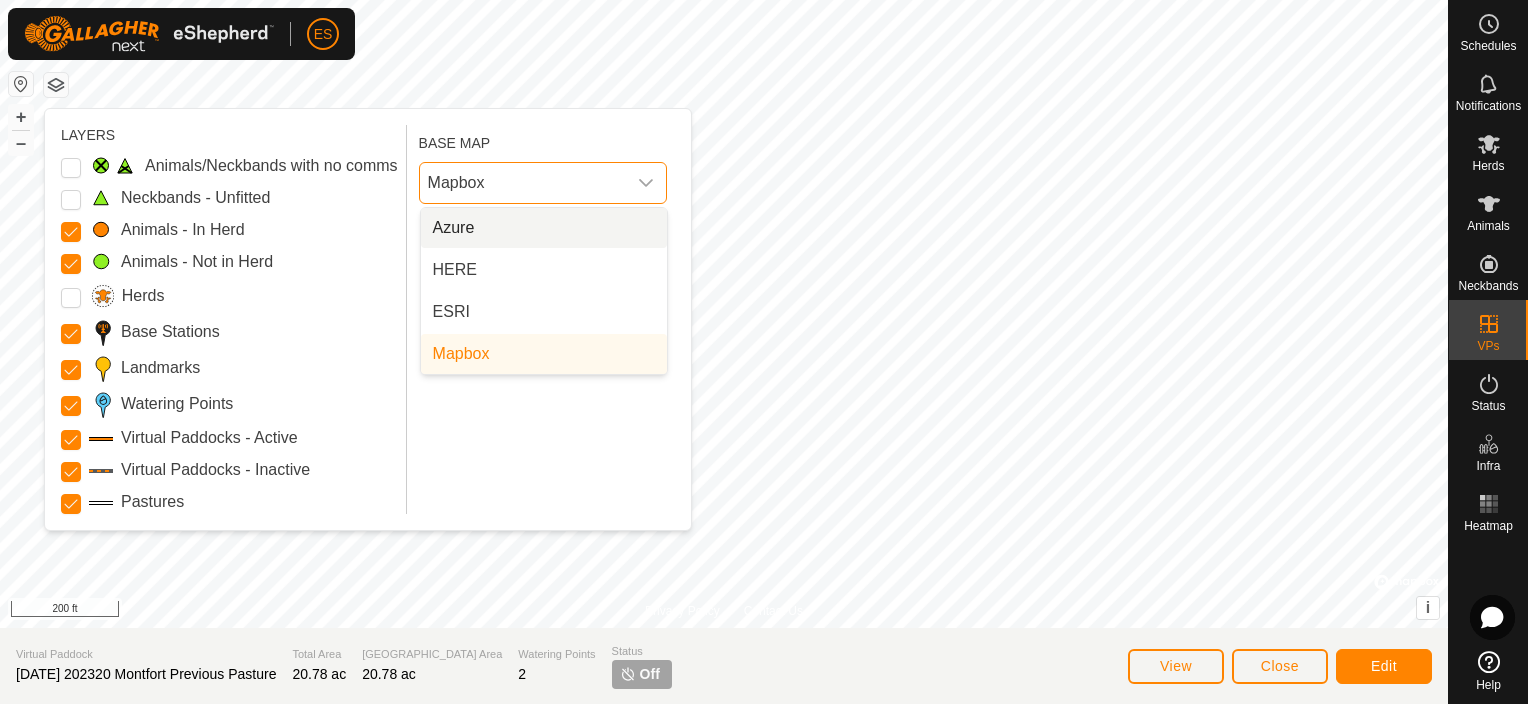 click on "Azure" at bounding box center [544, 228] 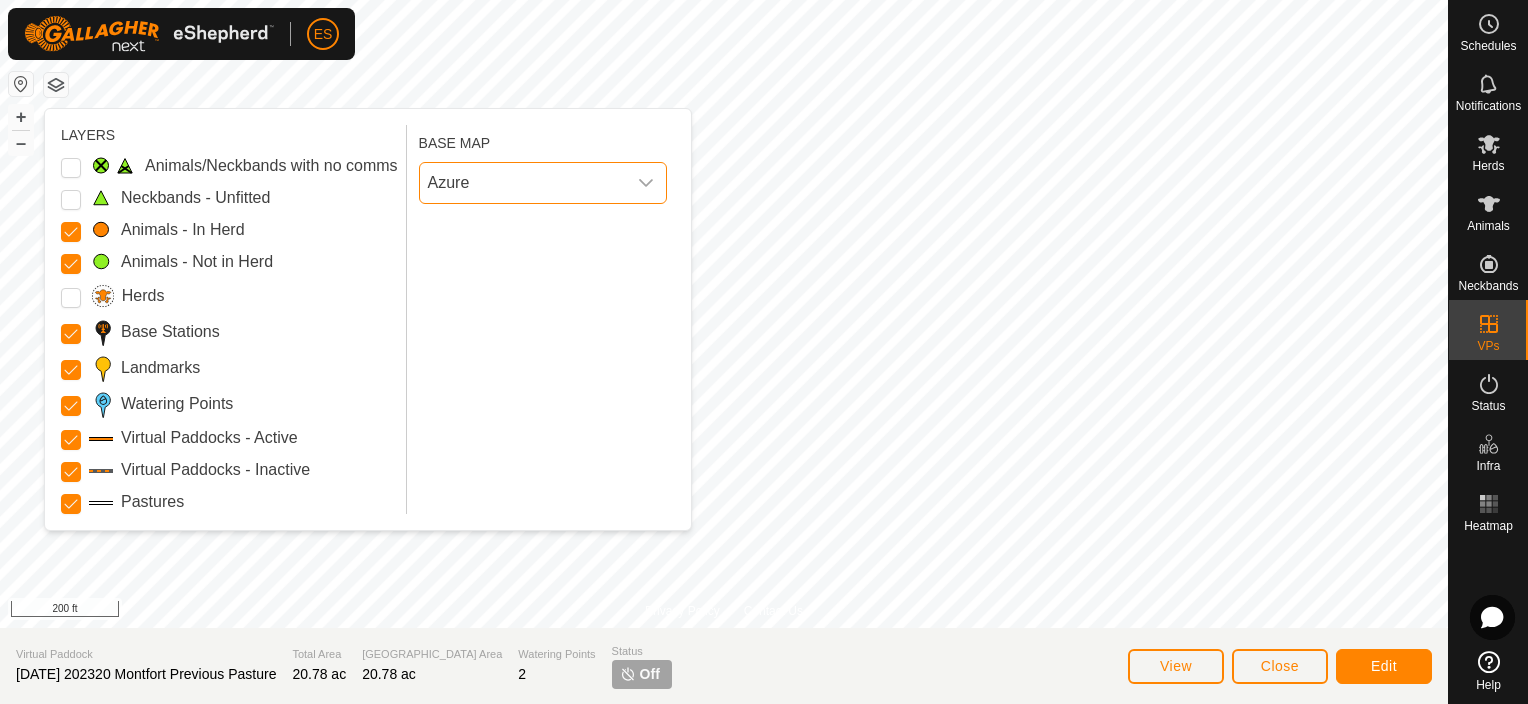 click on "Azure" at bounding box center (523, 183) 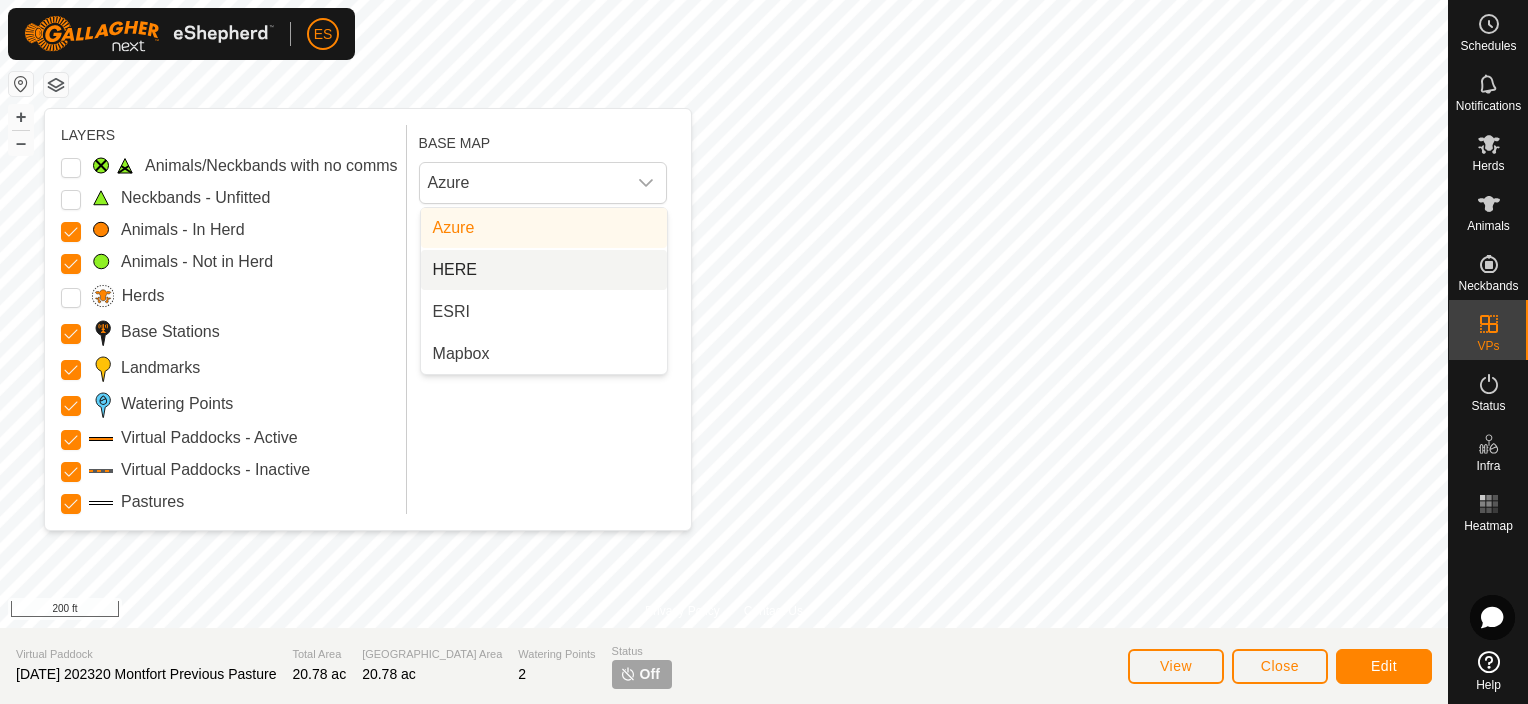 click on "HERE" at bounding box center [544, 270] 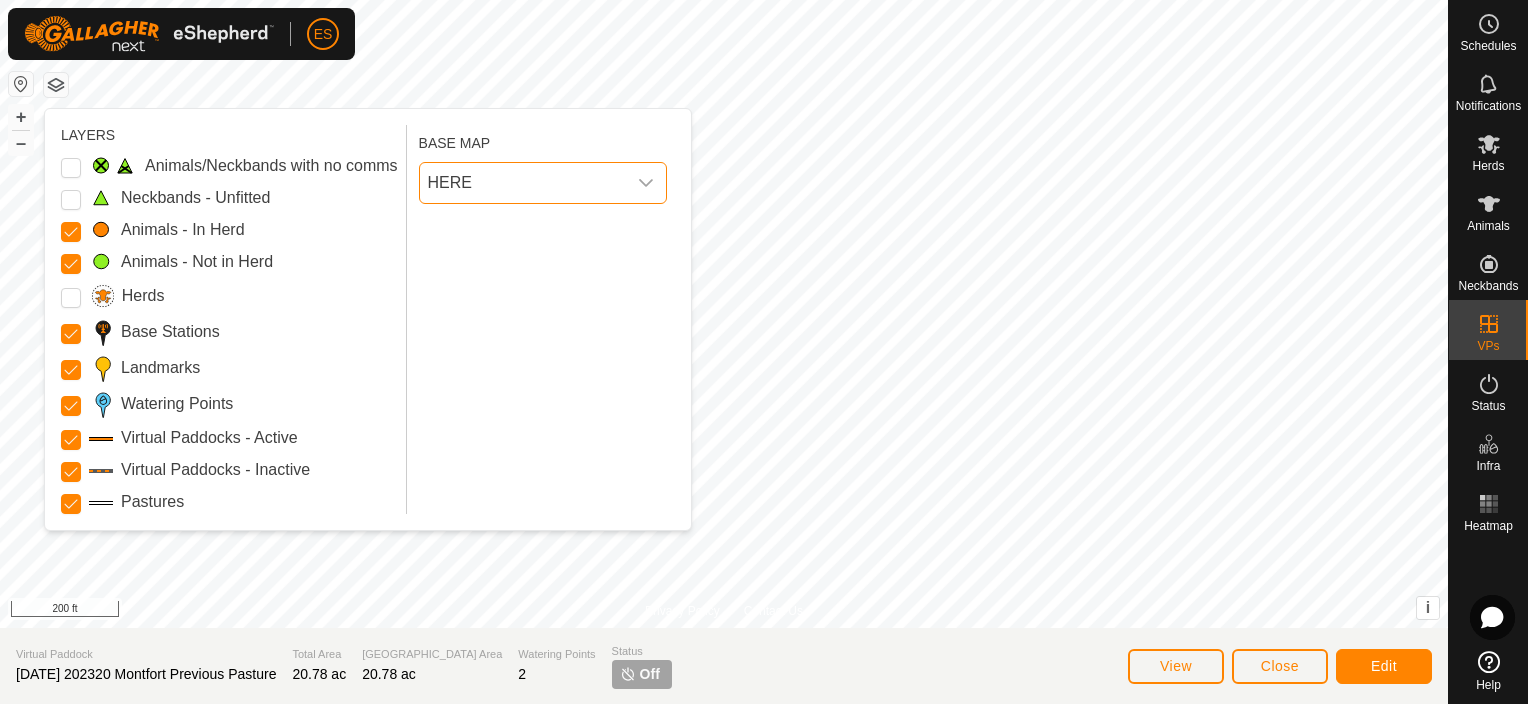 click on "HERE" at bounding box center [523, 183] 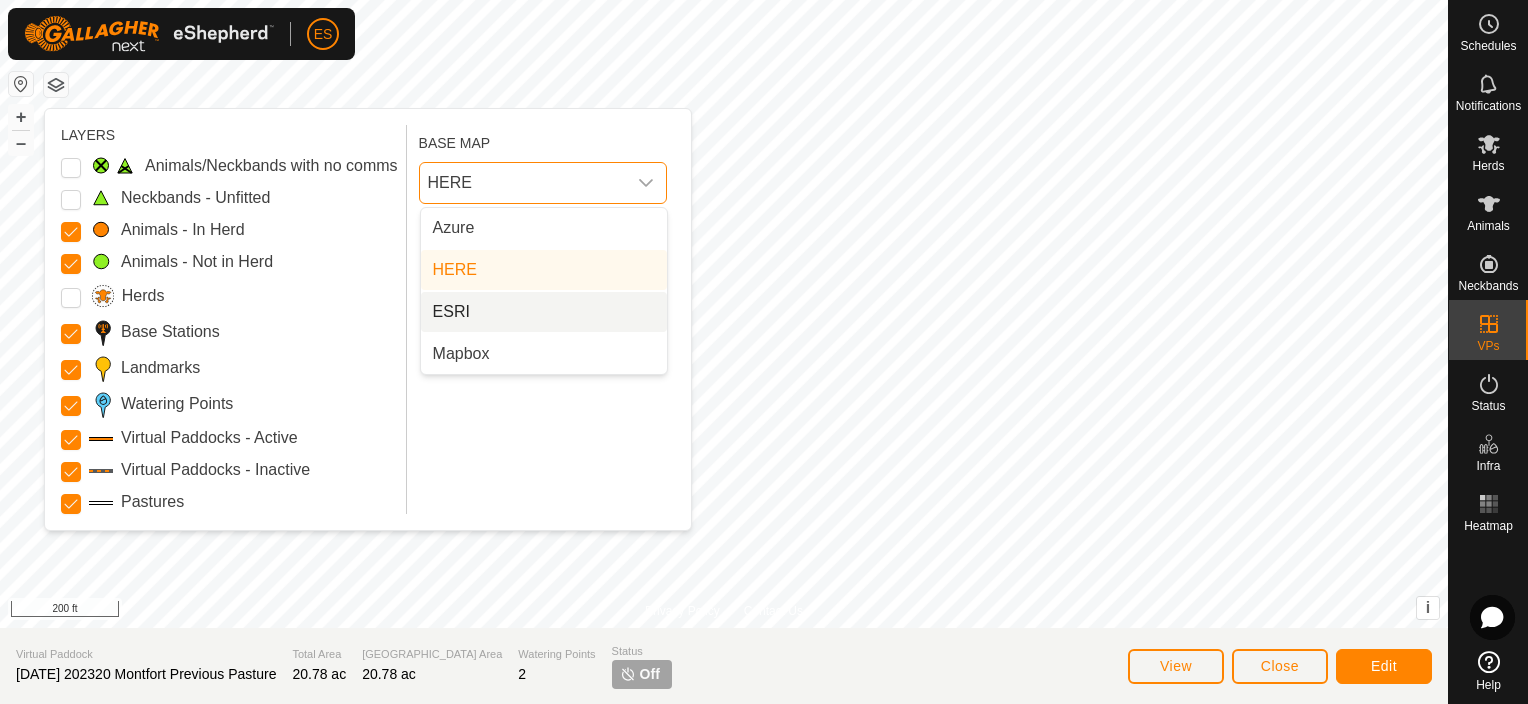 click on "ESRI" at bounding box center (544, 312) 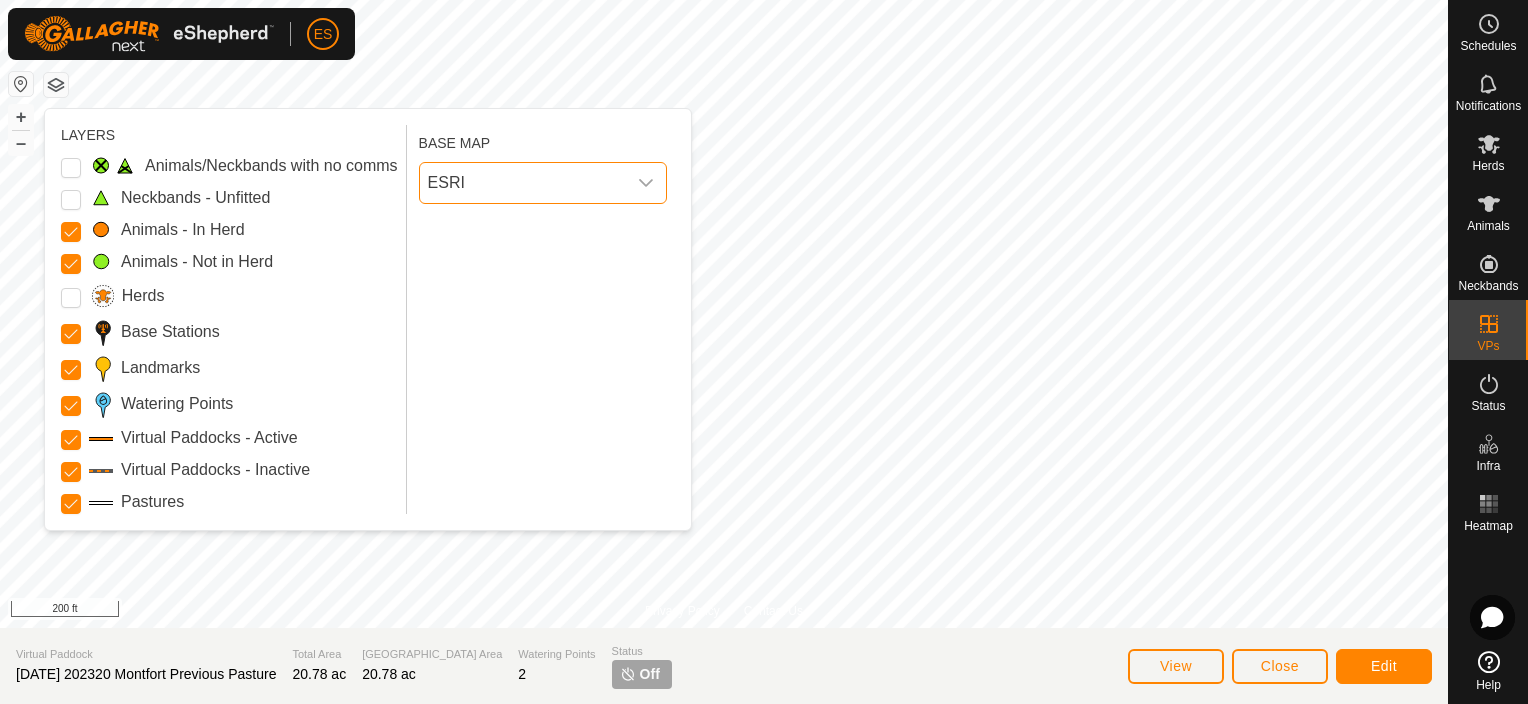 click on "ESRI" at bounding box center [523, 183] 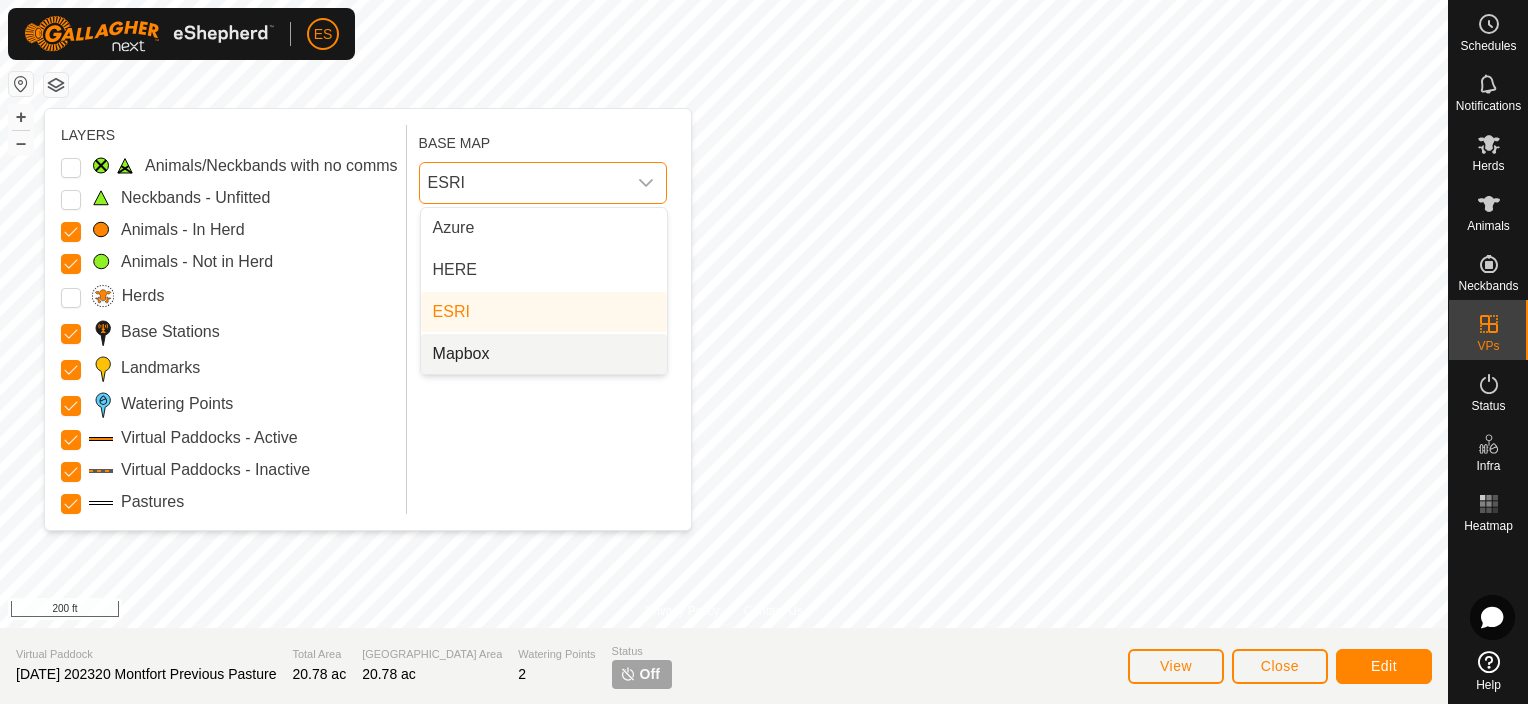 click on "Mapbox" at bounding box center (544, 354) 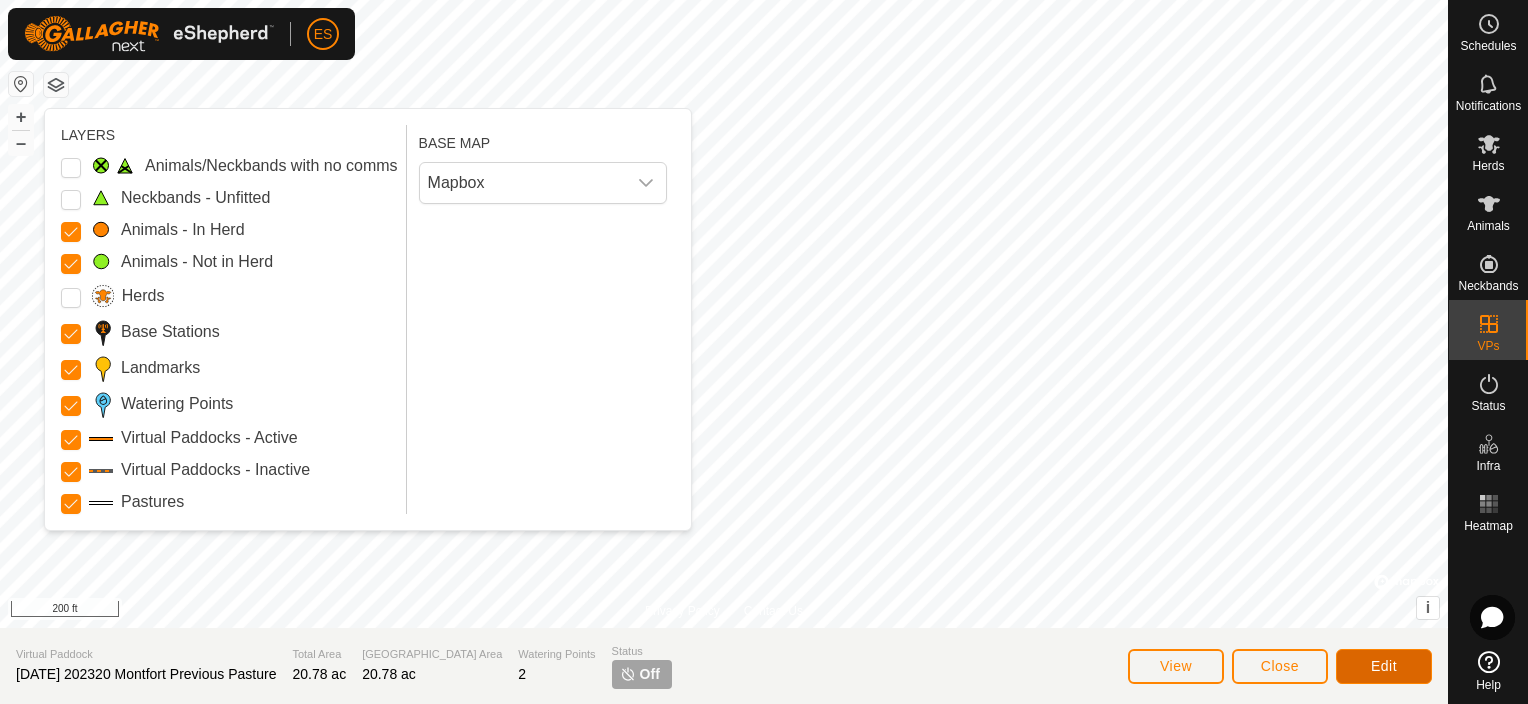 click on "Edit" 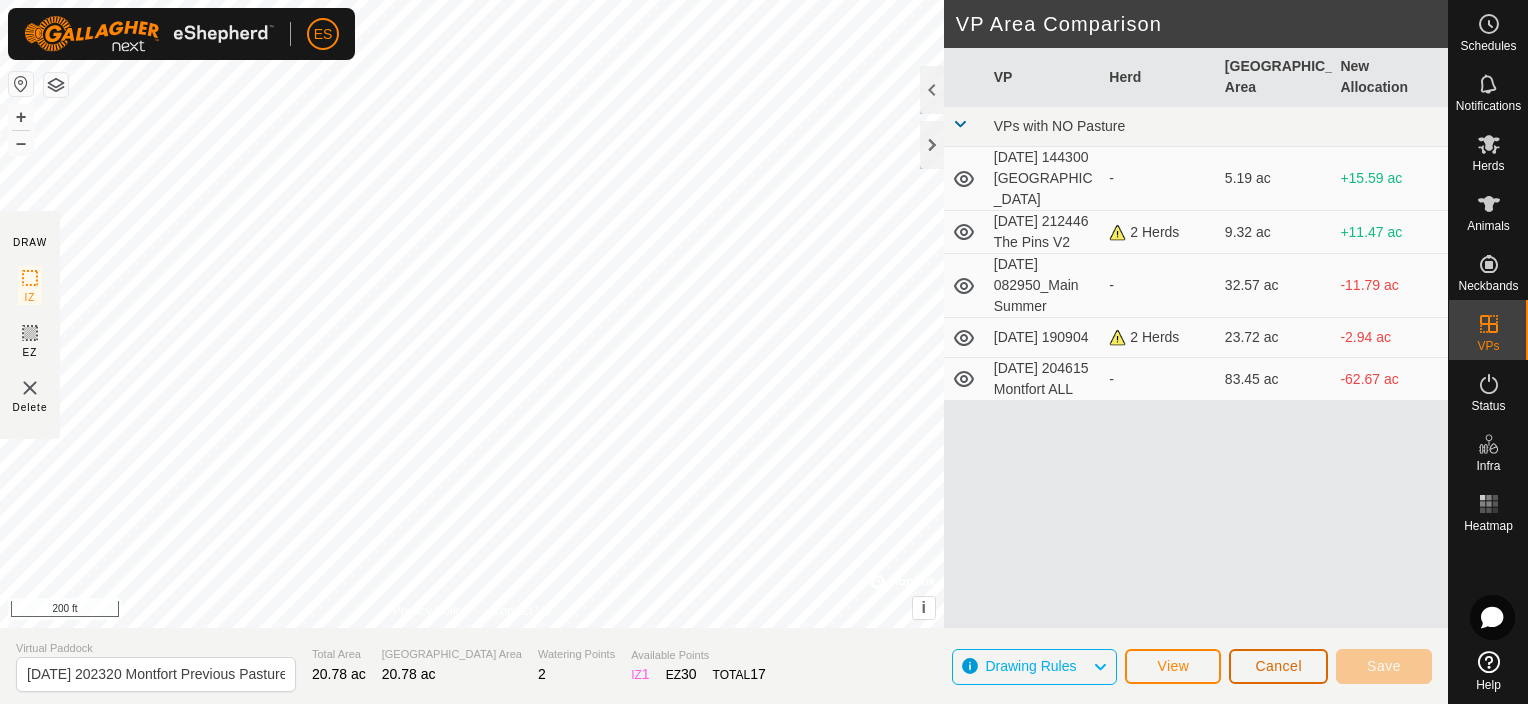 click on "Cancel" 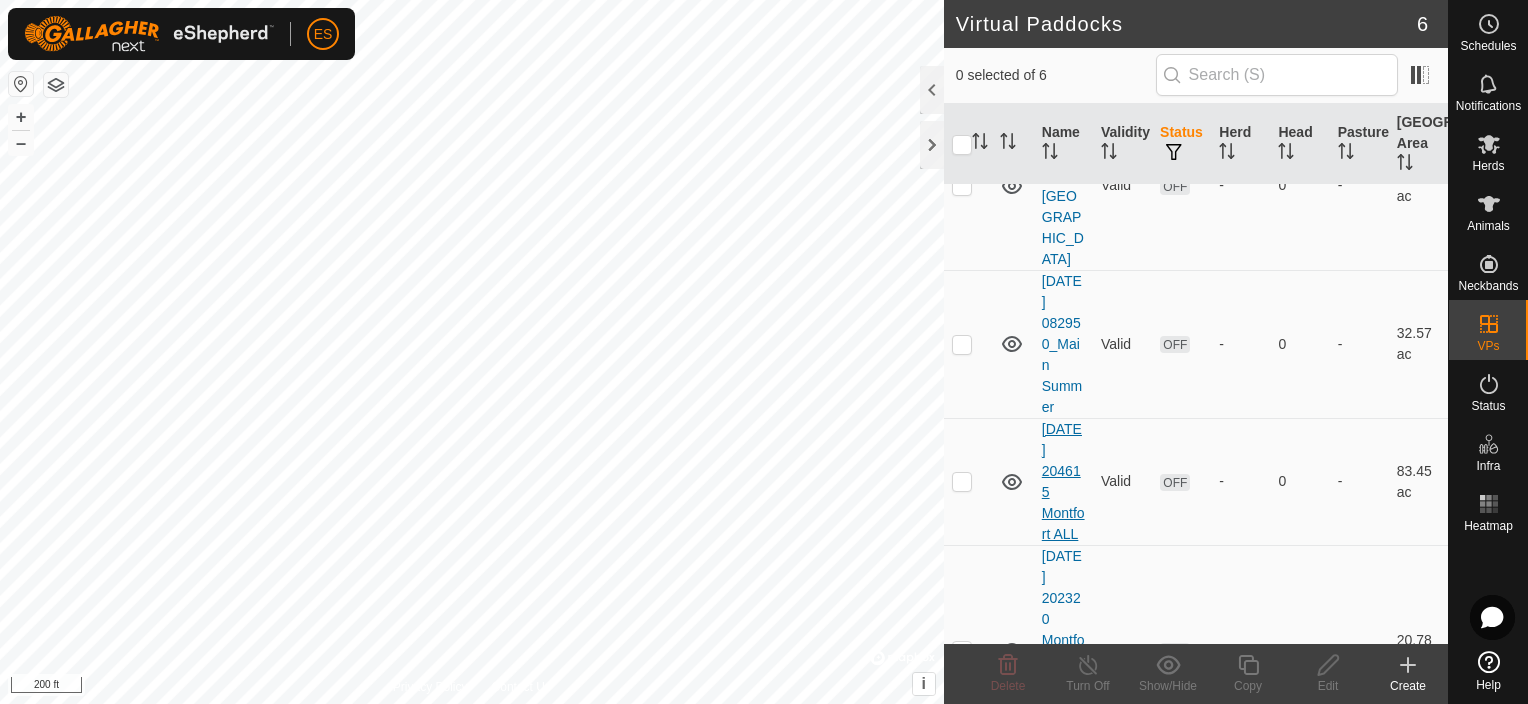 scroll, scrollTop: 404, scrollLeft: 0, axis: vertical 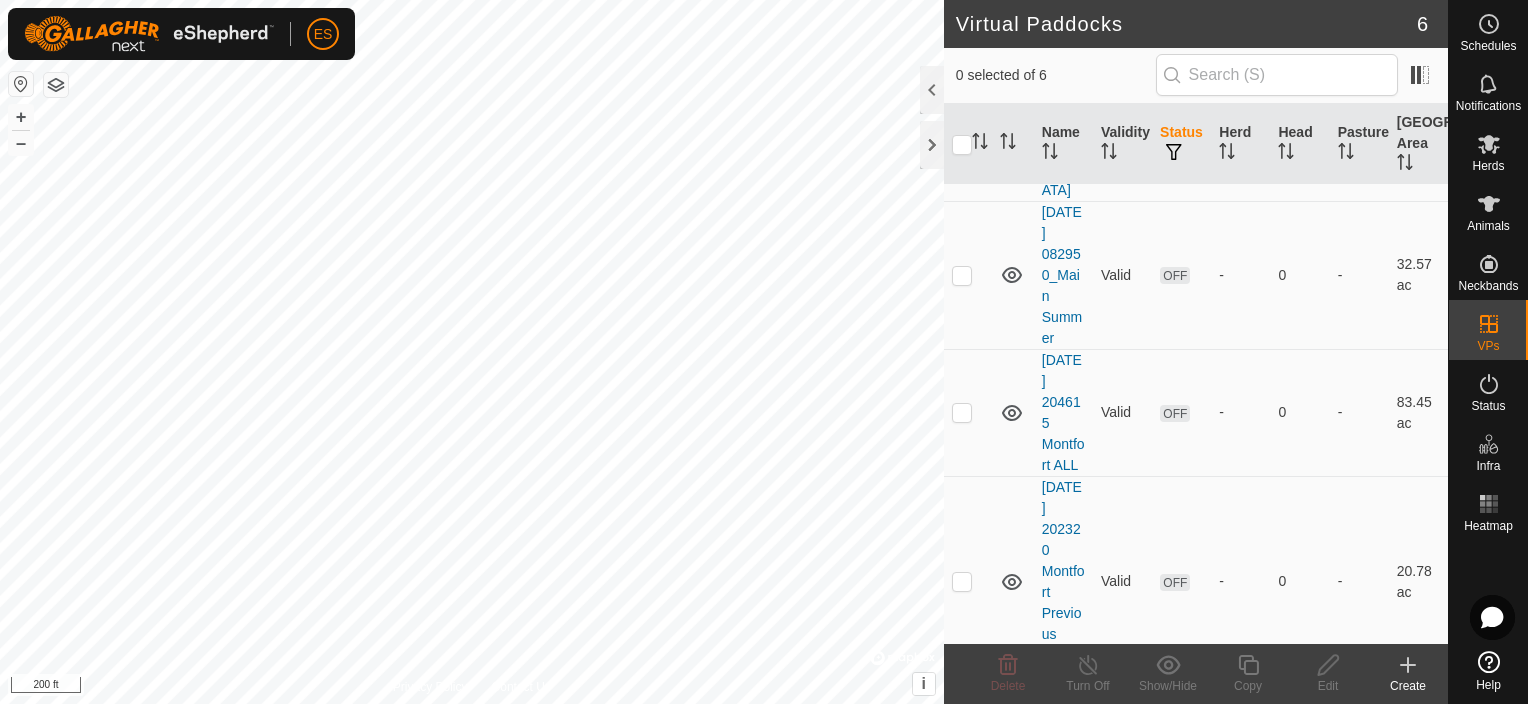 click 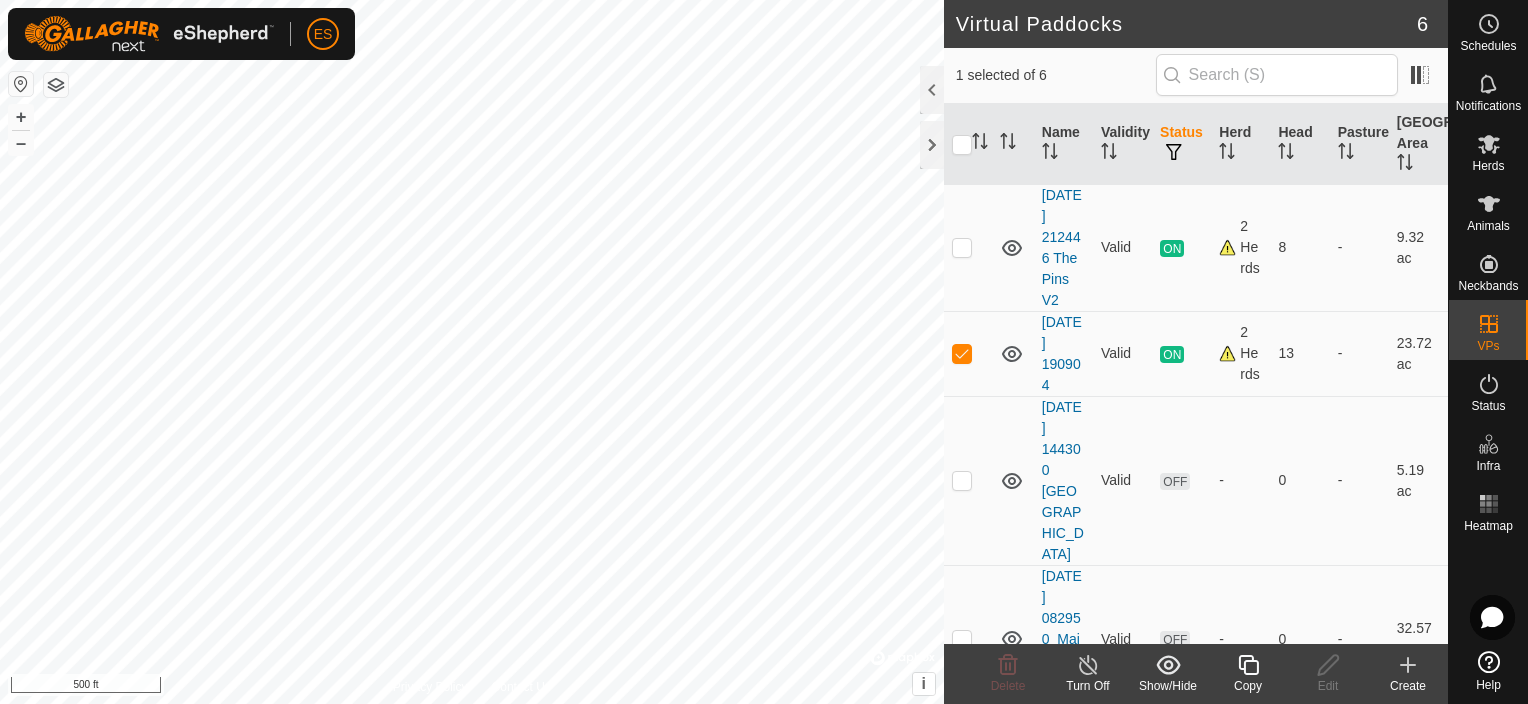 scroll, scrollTop: 0, scrollLeft: 0, axis: both 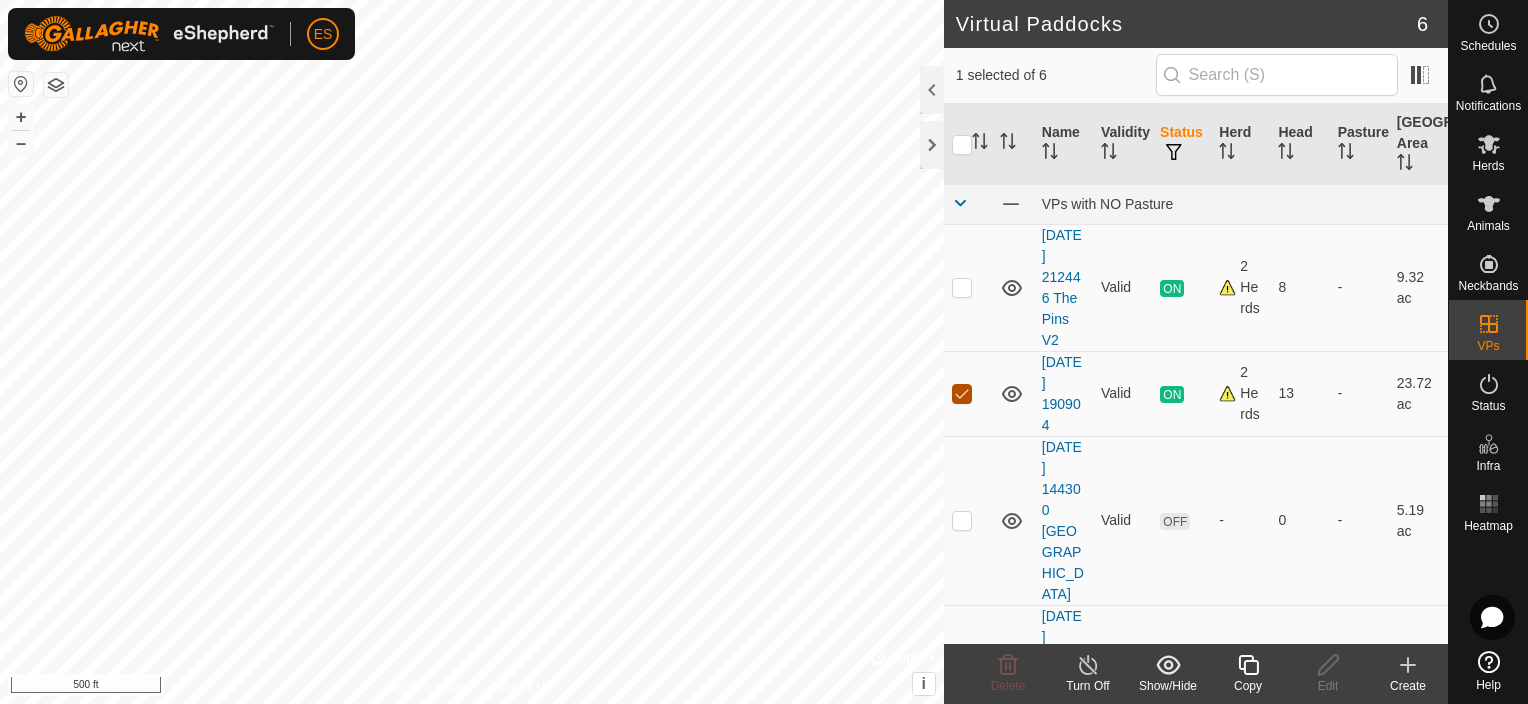 click at bounding box center [962, 394] 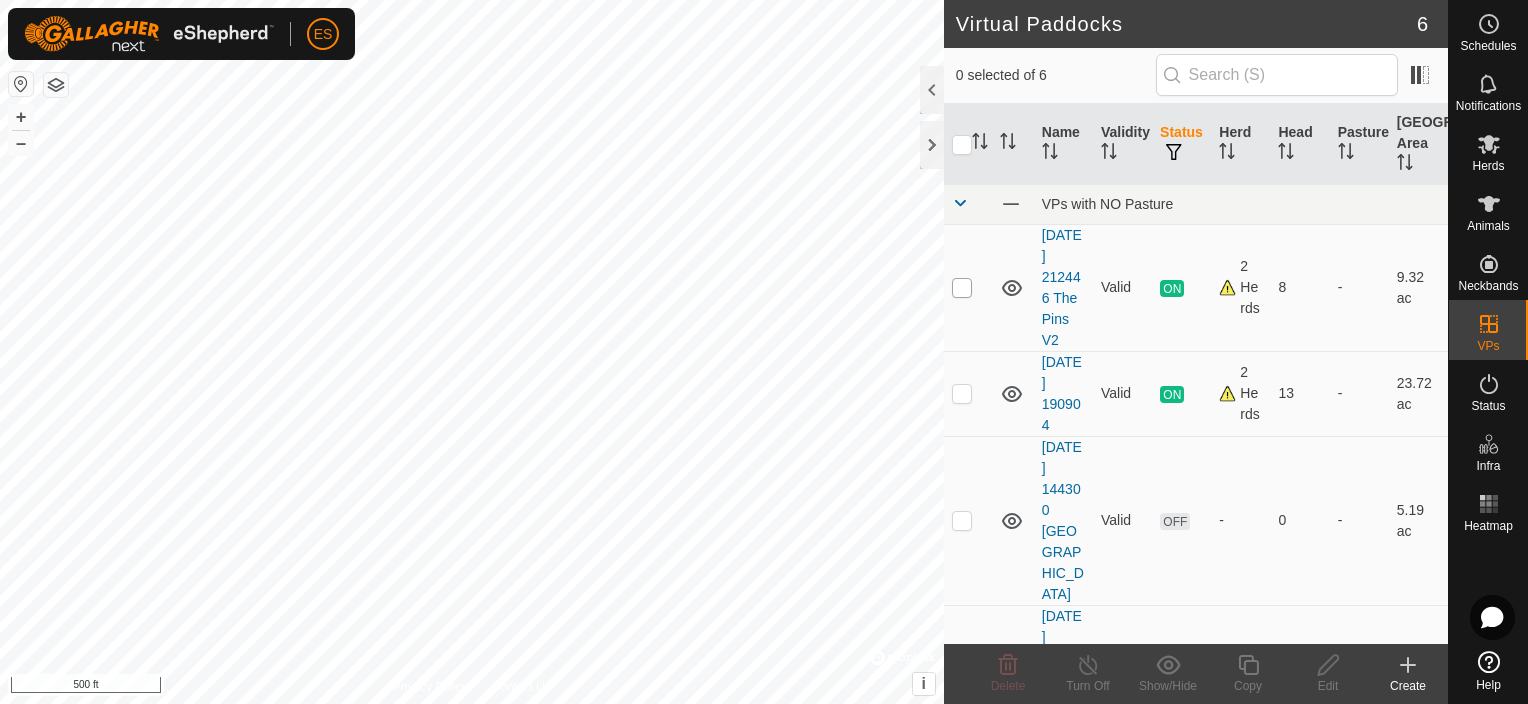 click at bounding box center [962, 288] 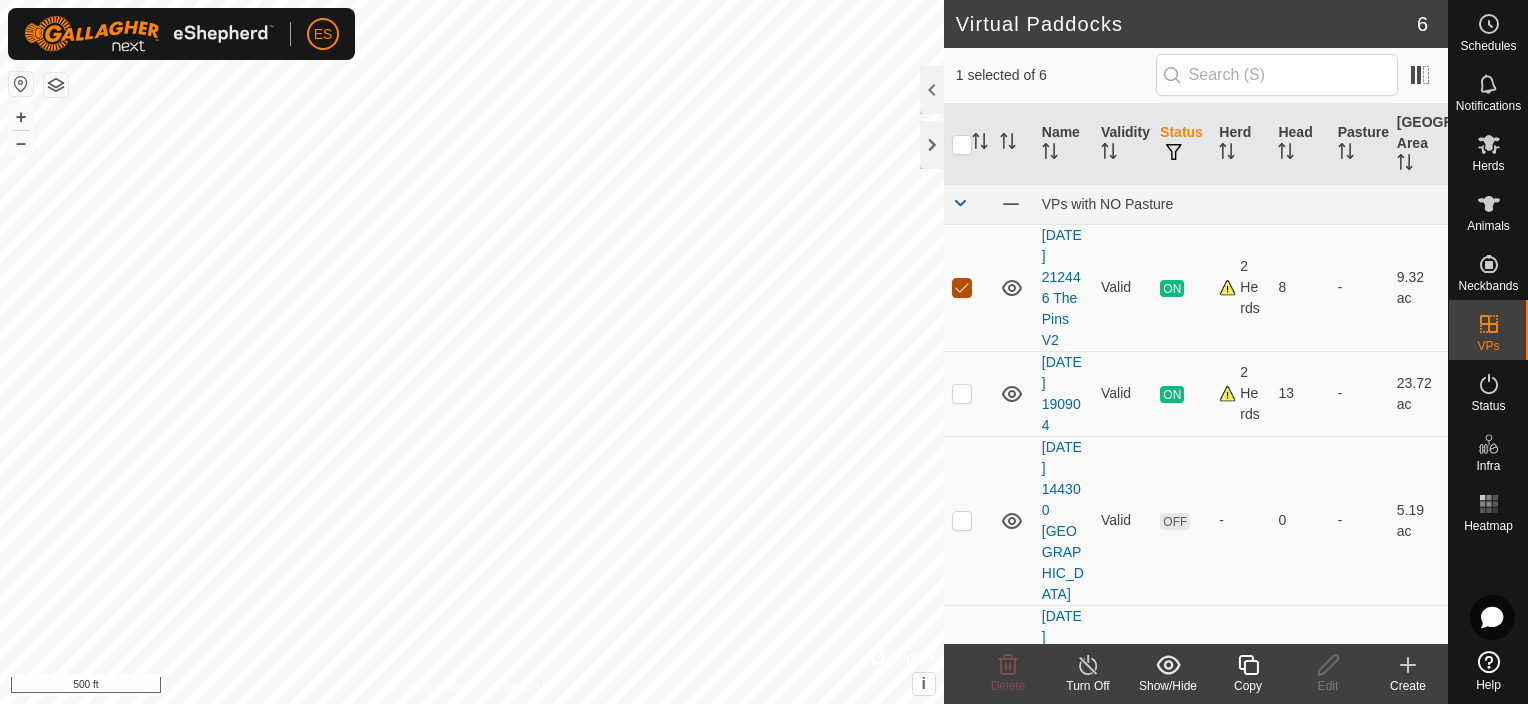 click at bounding box center [962, 288] 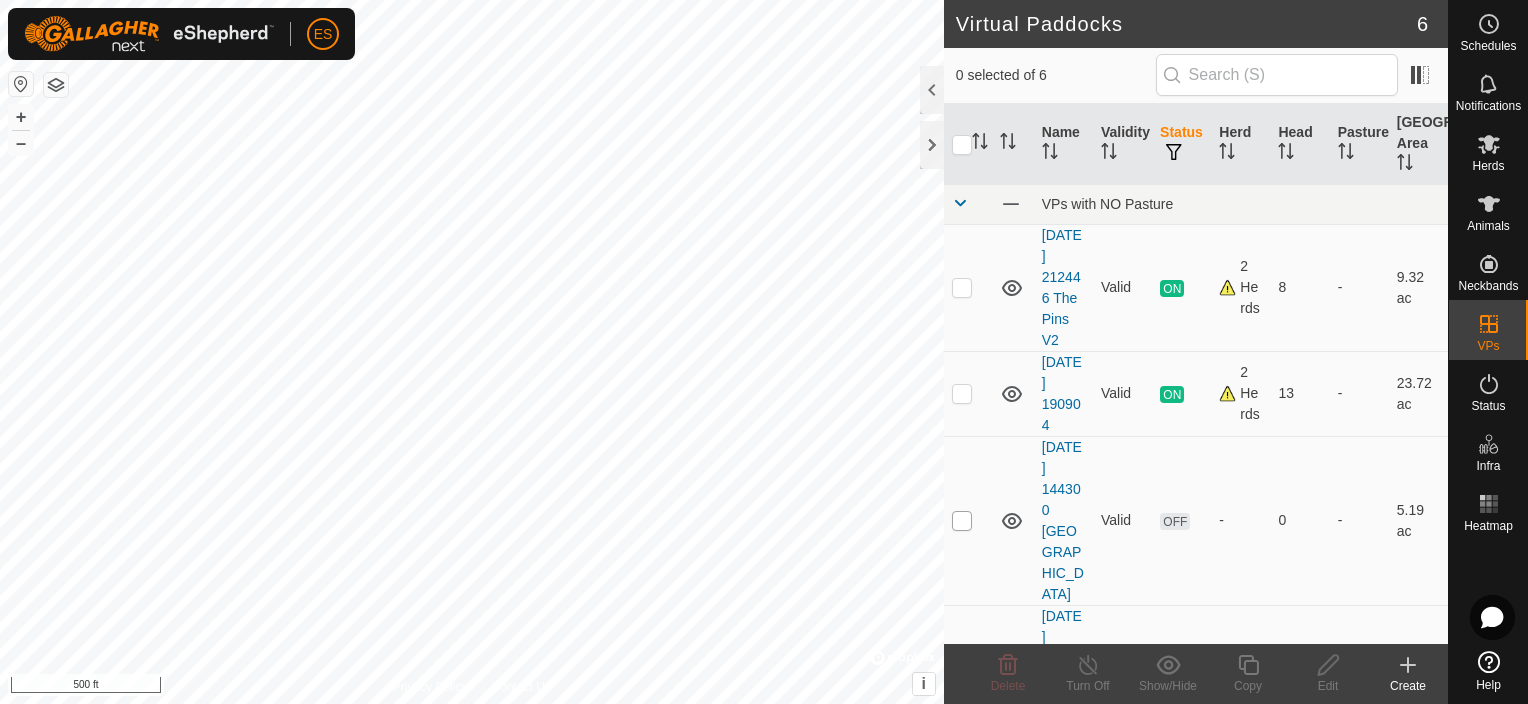 click at bounding box center (962, 521) 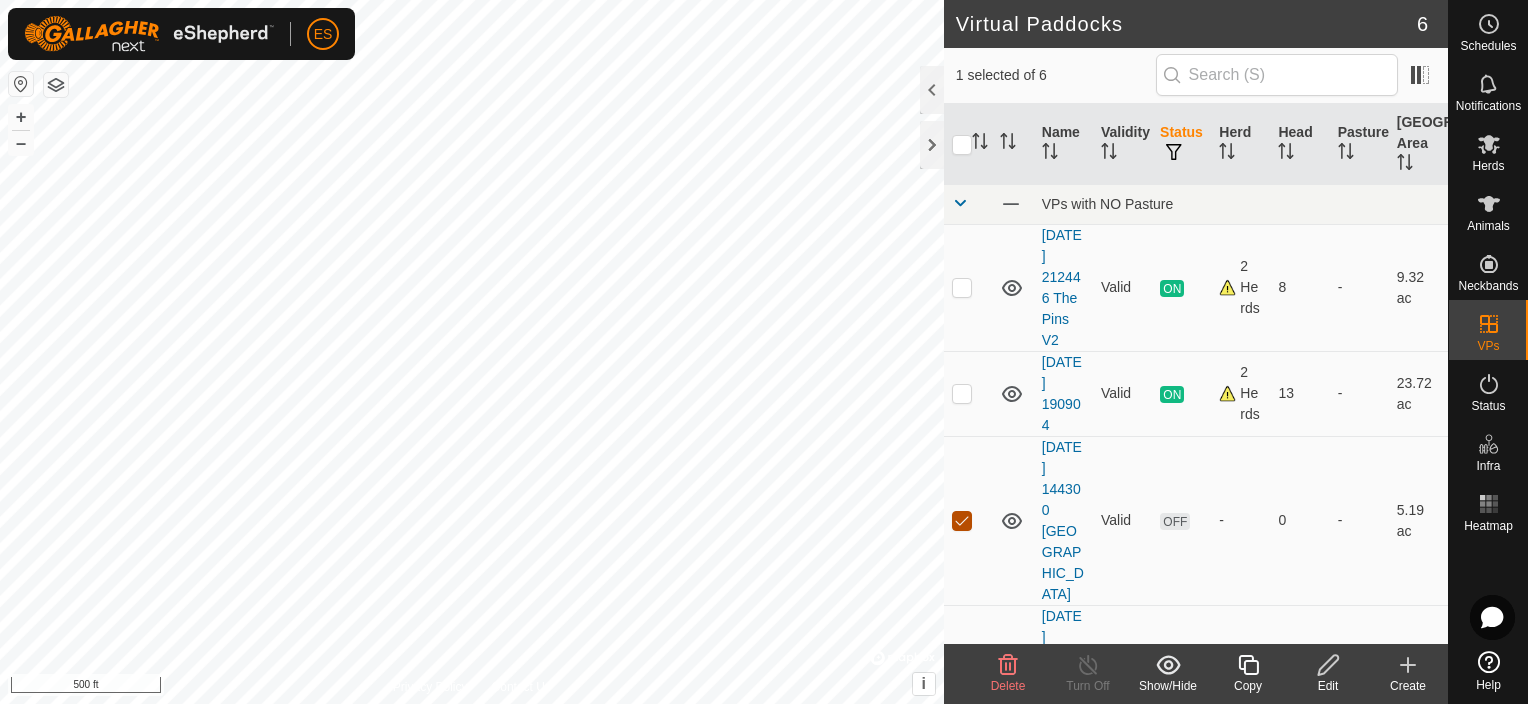 click at bounding box center [962, 521] 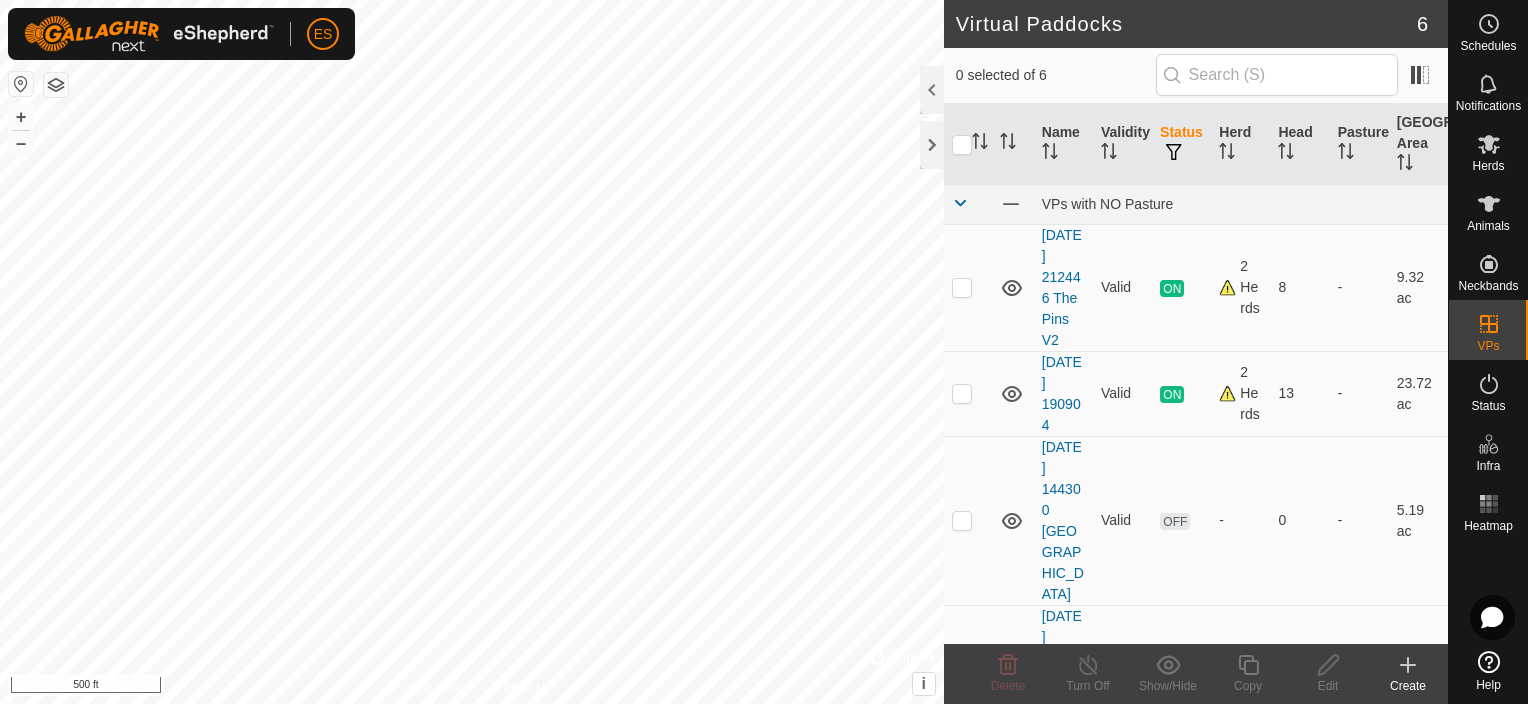 click 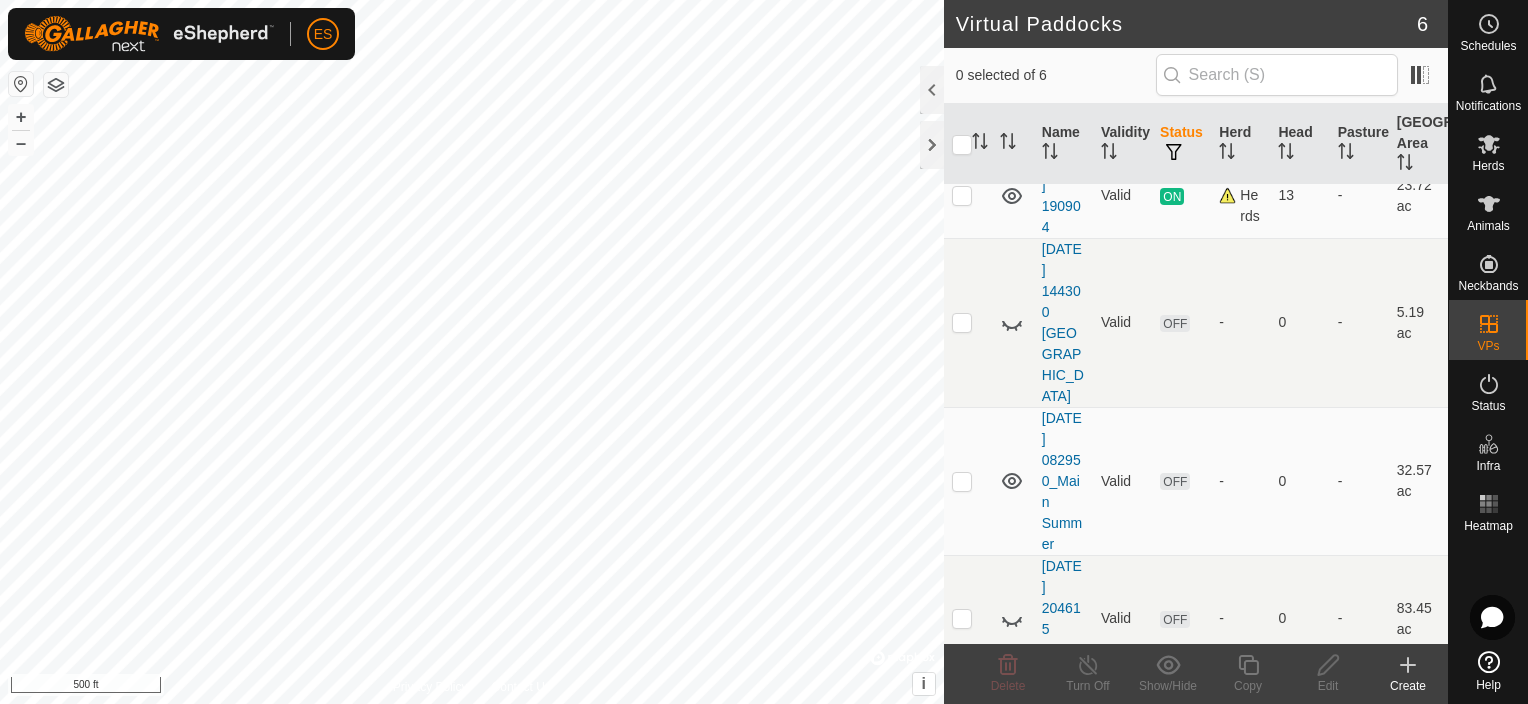 scroll, scrollTop: 200, scrollLeft: 0, axis: vertical 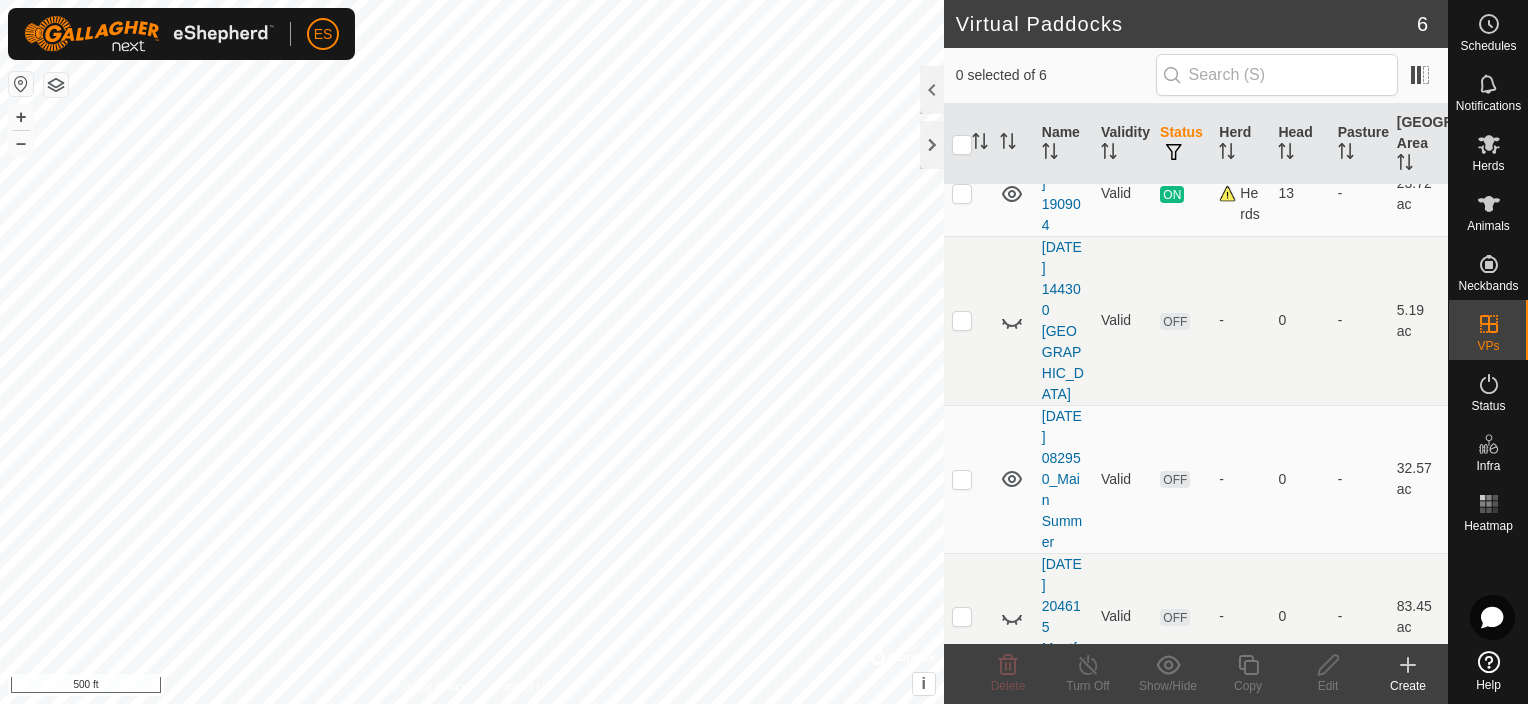 click 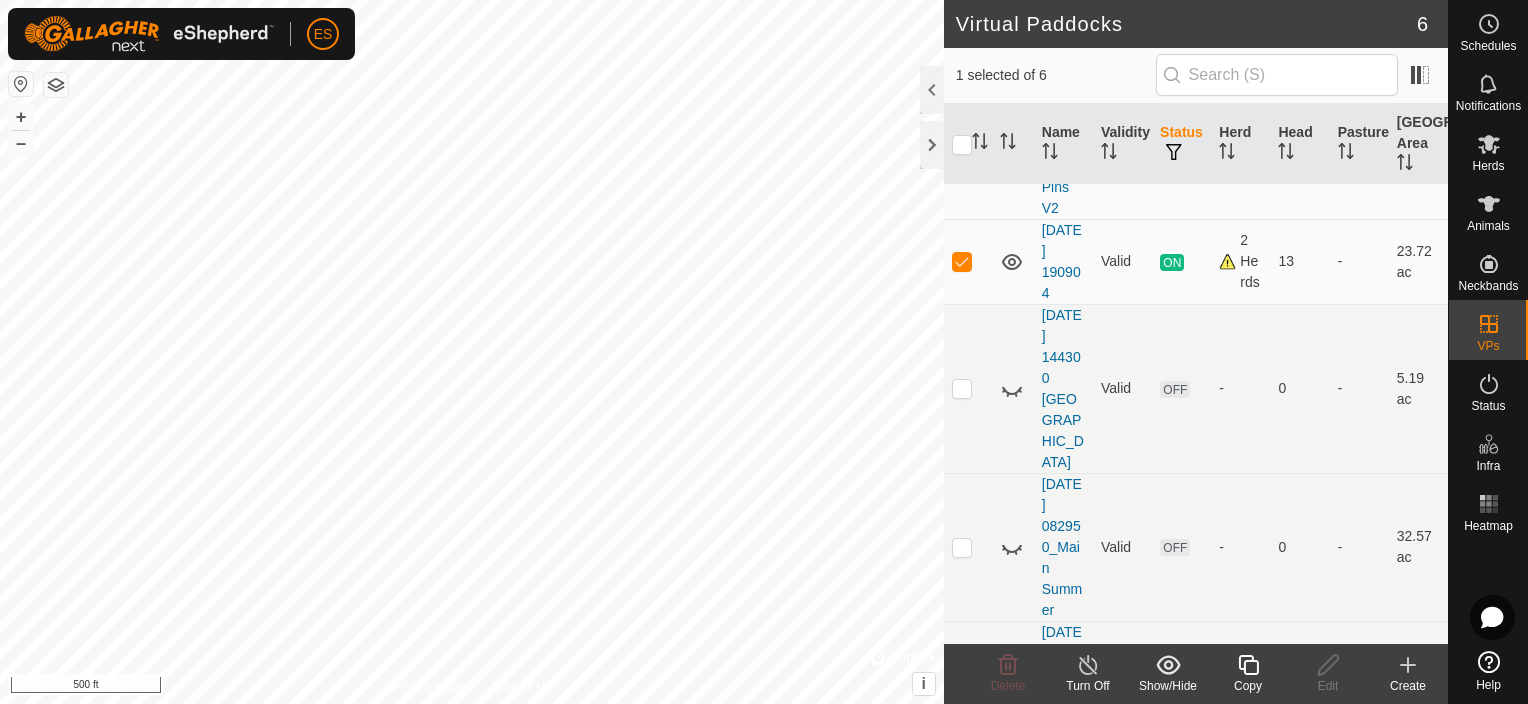 scroll, scrollTop: 150, scrollLeft: 0, axis: vertical 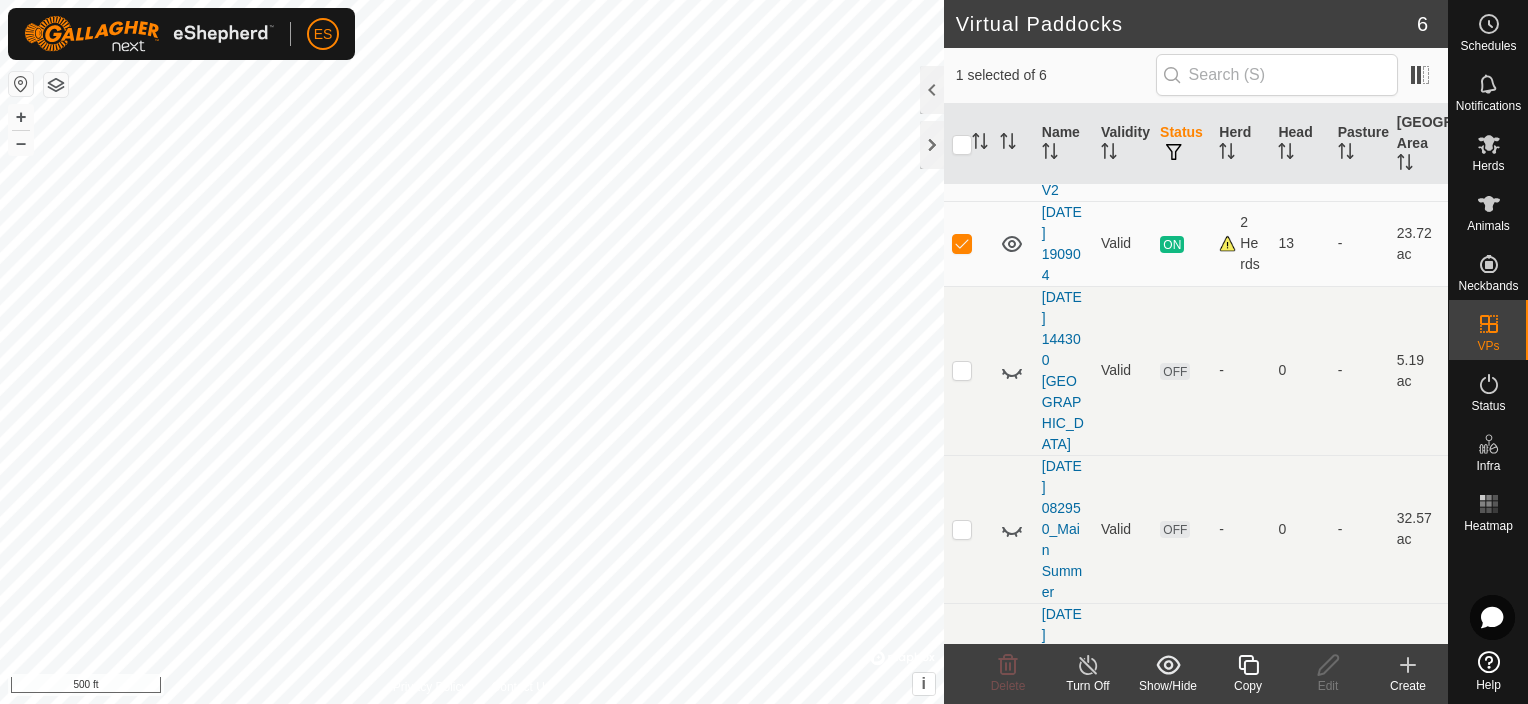 click 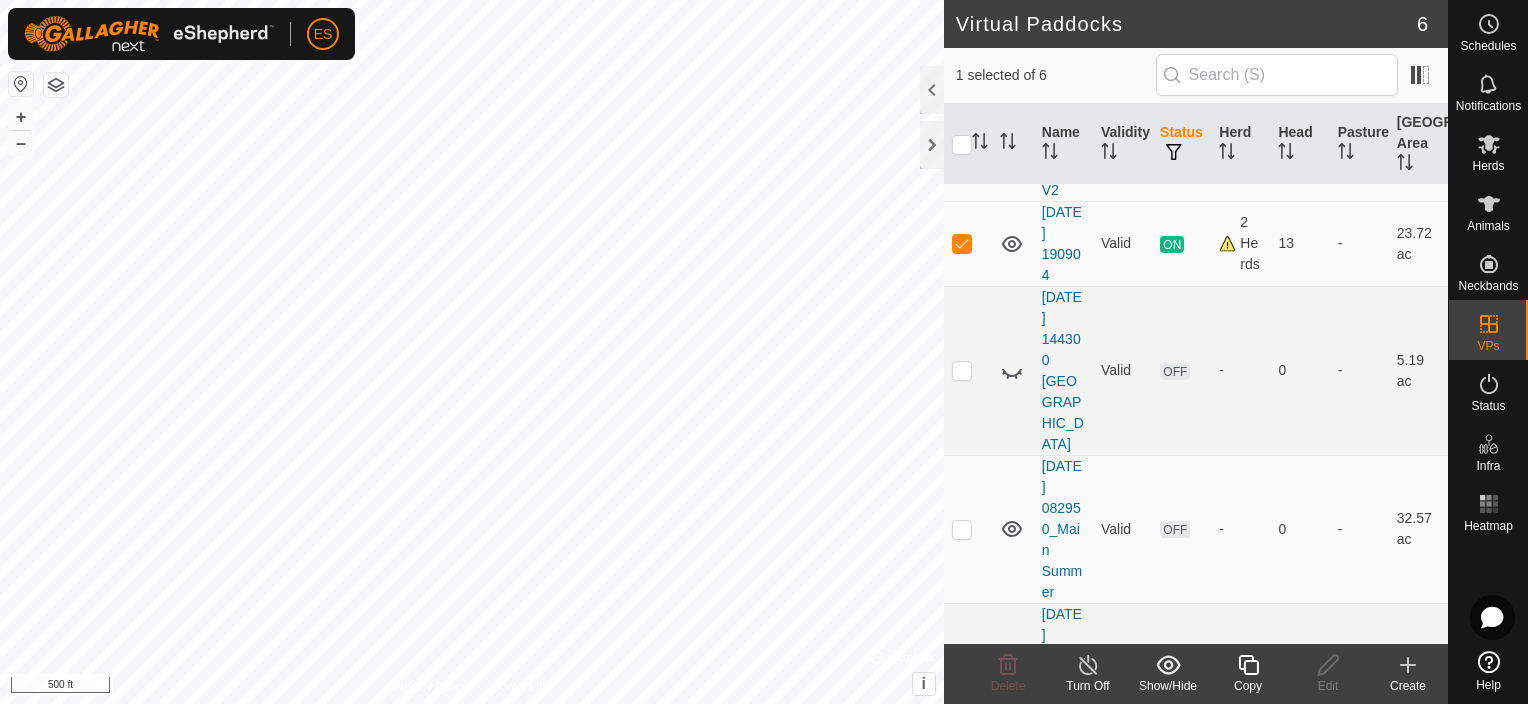 click at bounding box center (968, 243) 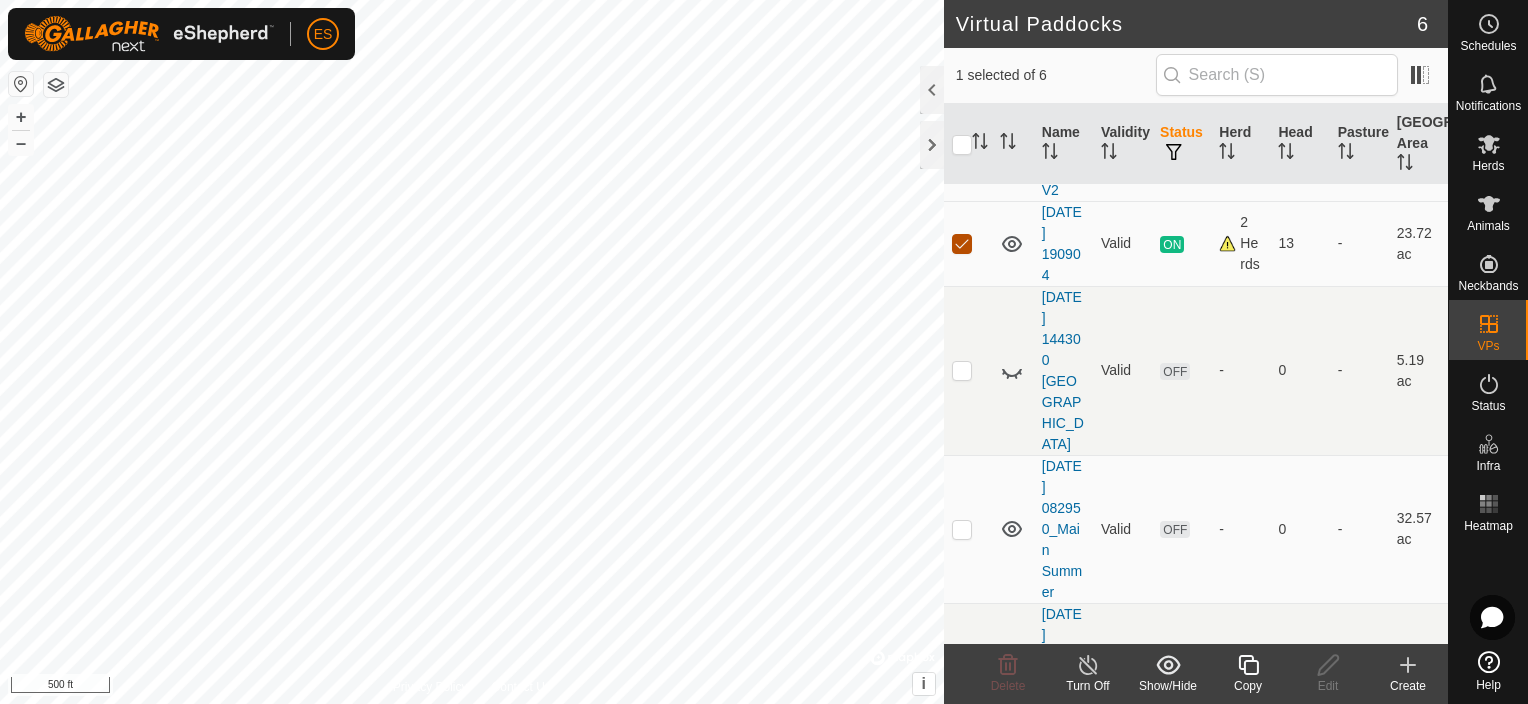 click at bounding box center [962, 244] 